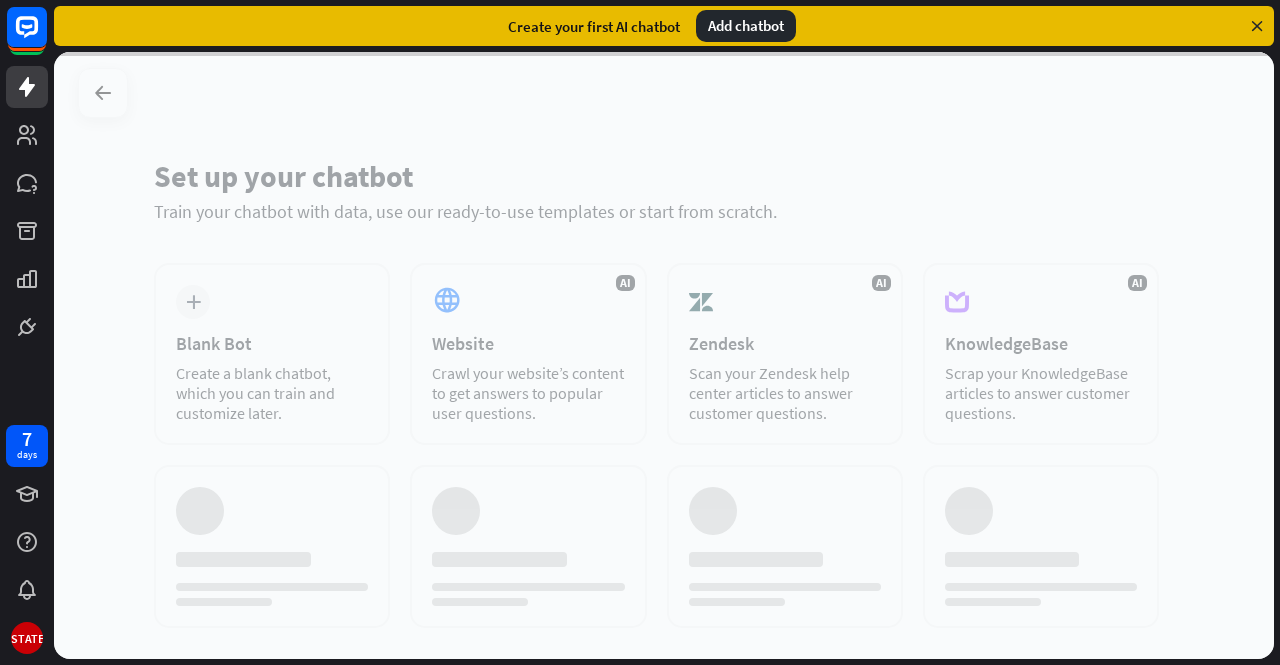 scroll, scrollTop: 0, scrollLeft: 0, axis: both 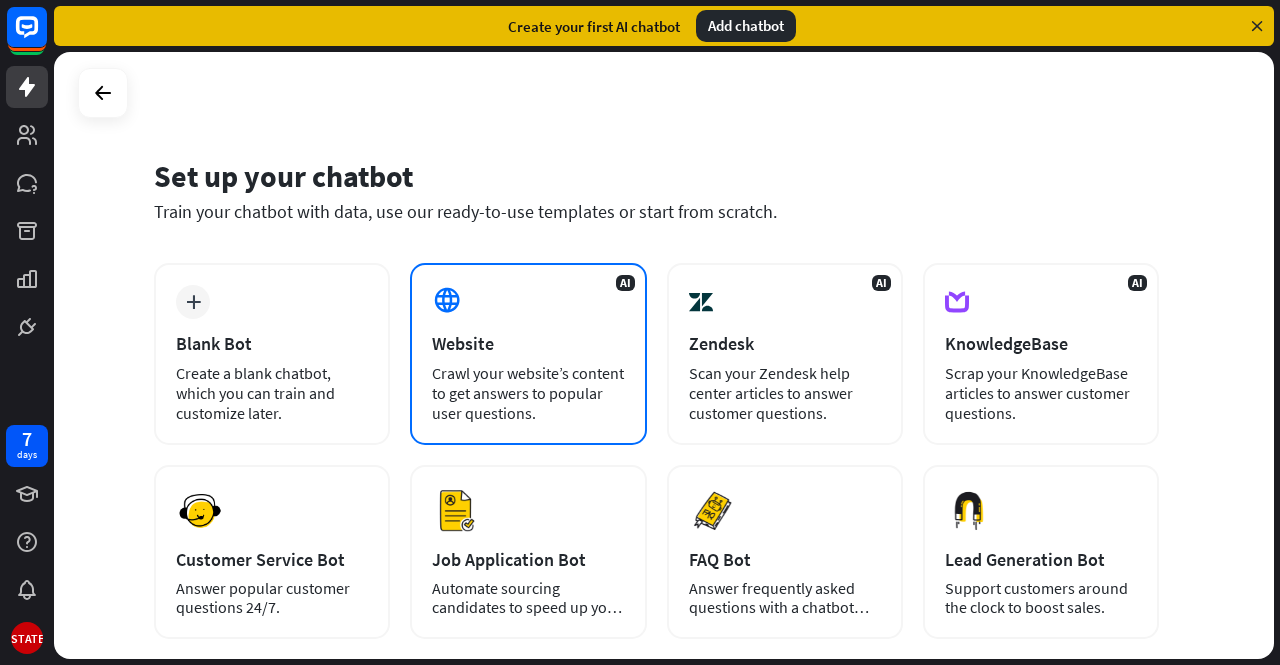 click on "AI     Website
Crawl your website’s content to get answers to
popular user questions." at bounding box center (528, 354) 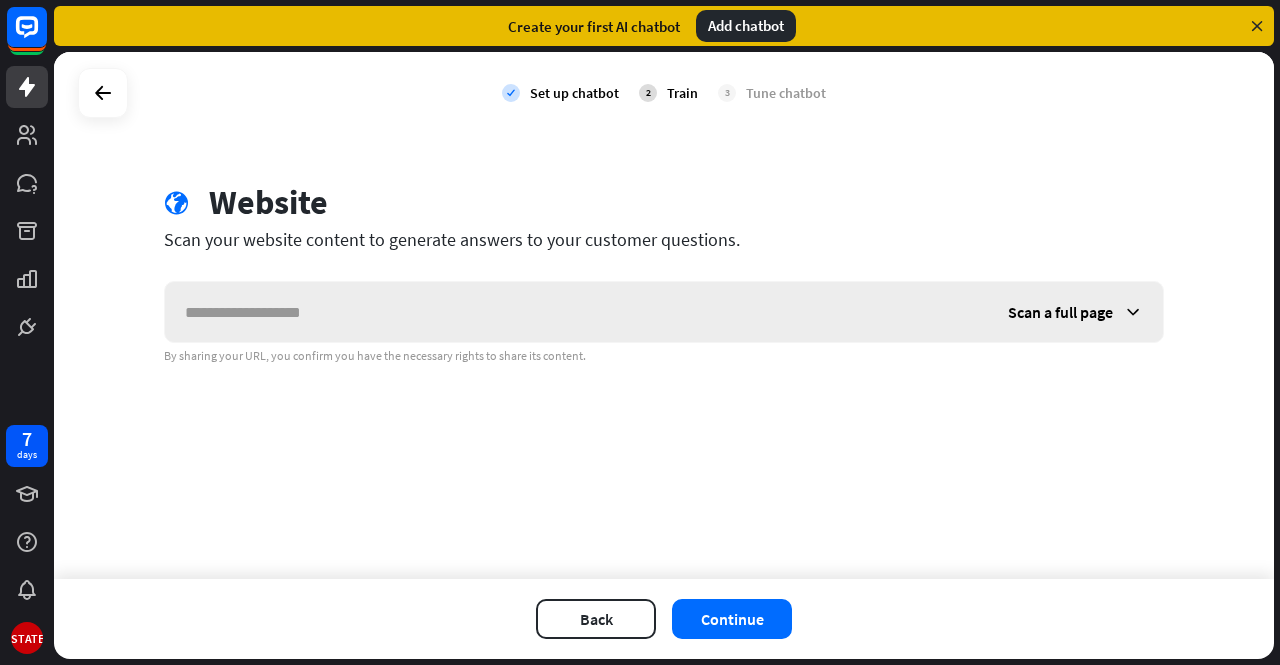 click at bounding box center [576, 312] 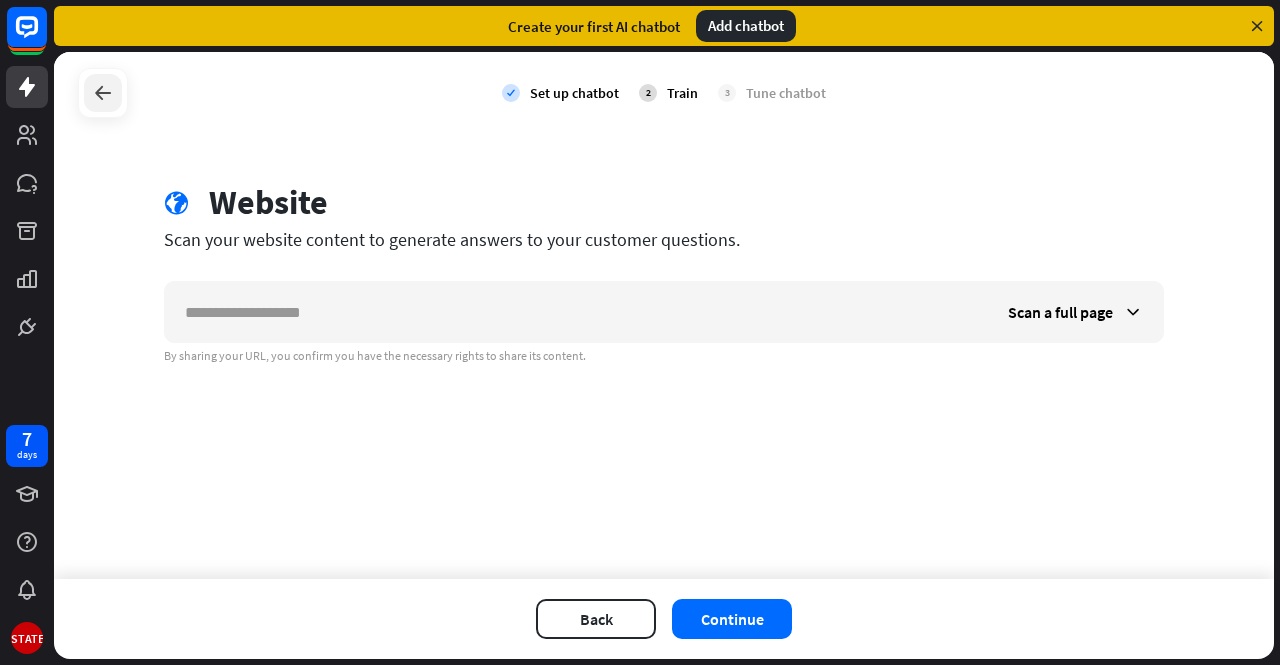 click at bounding box center [103, 93] 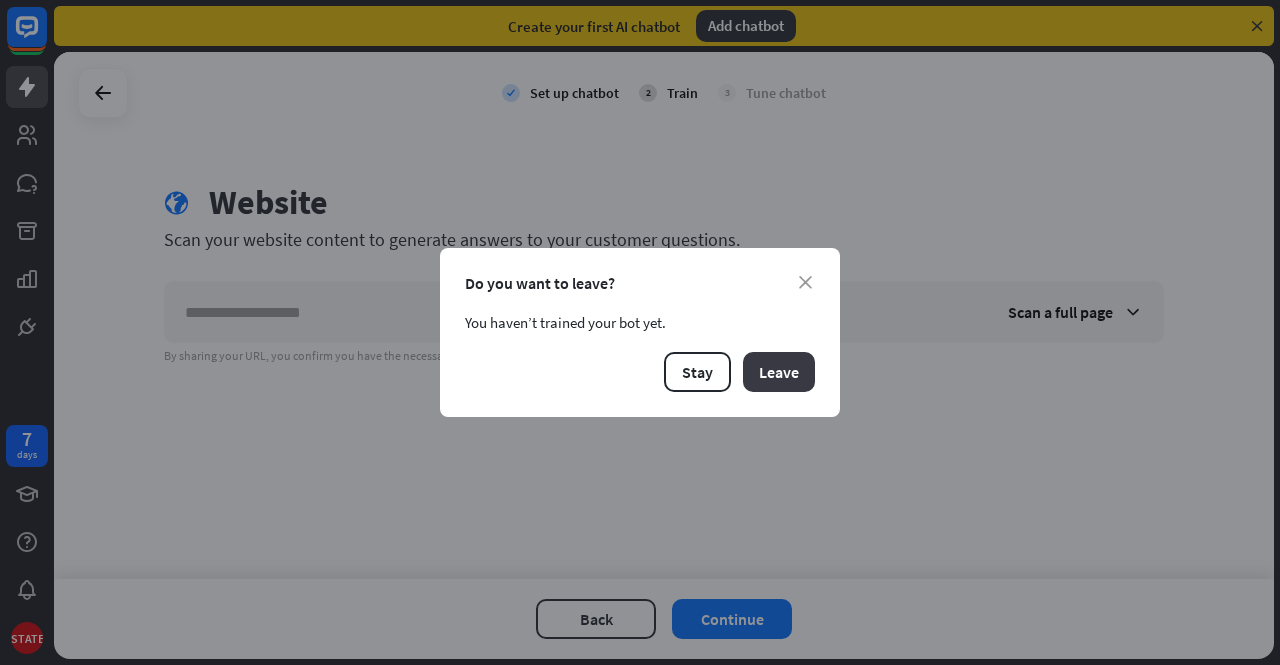 click on "Leave" at bounding box center [779, 372] 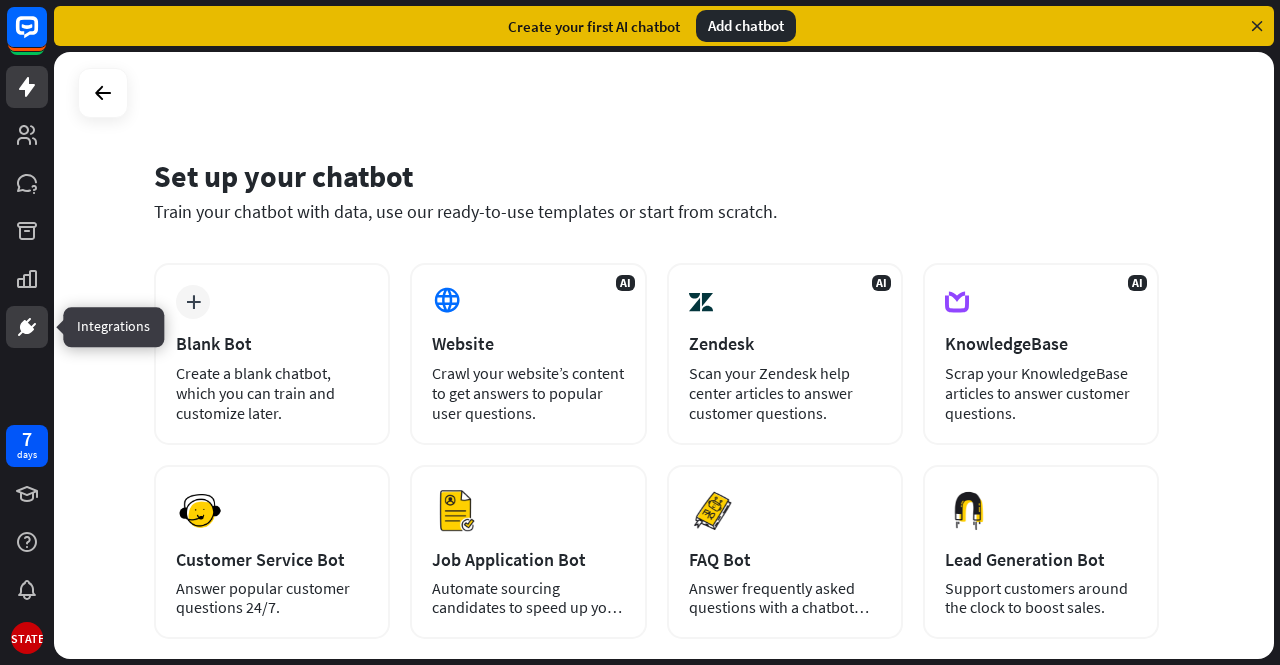 click 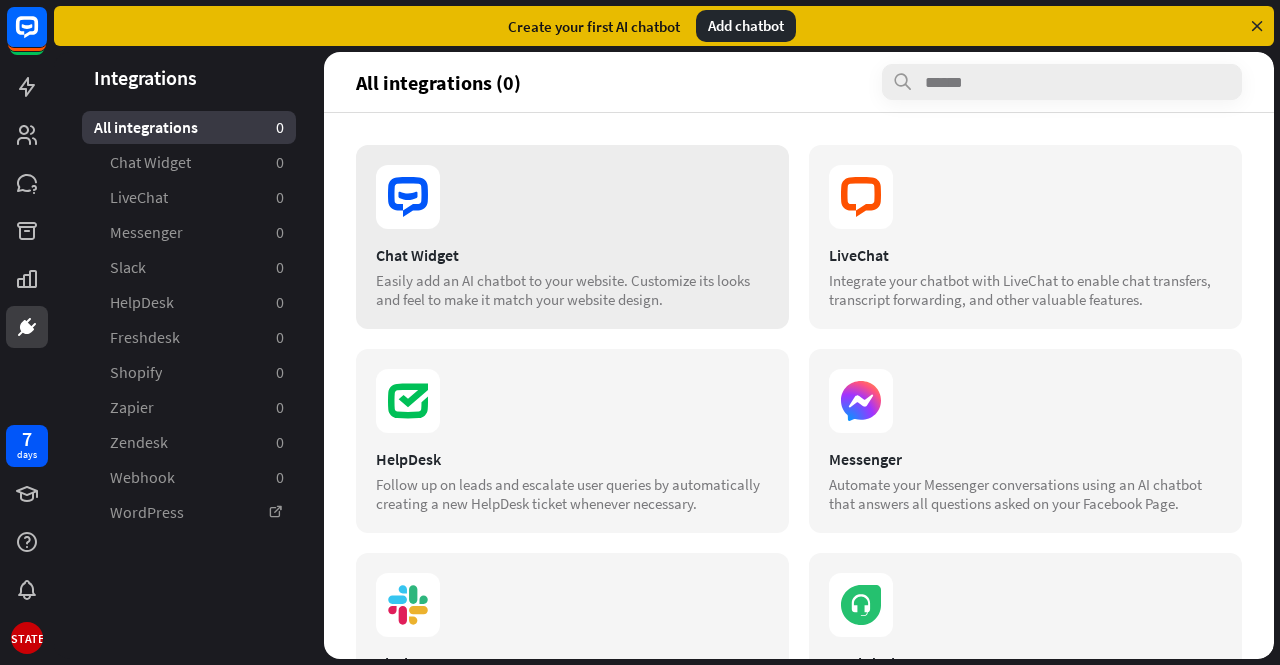 click at bounding box center [572, 197] 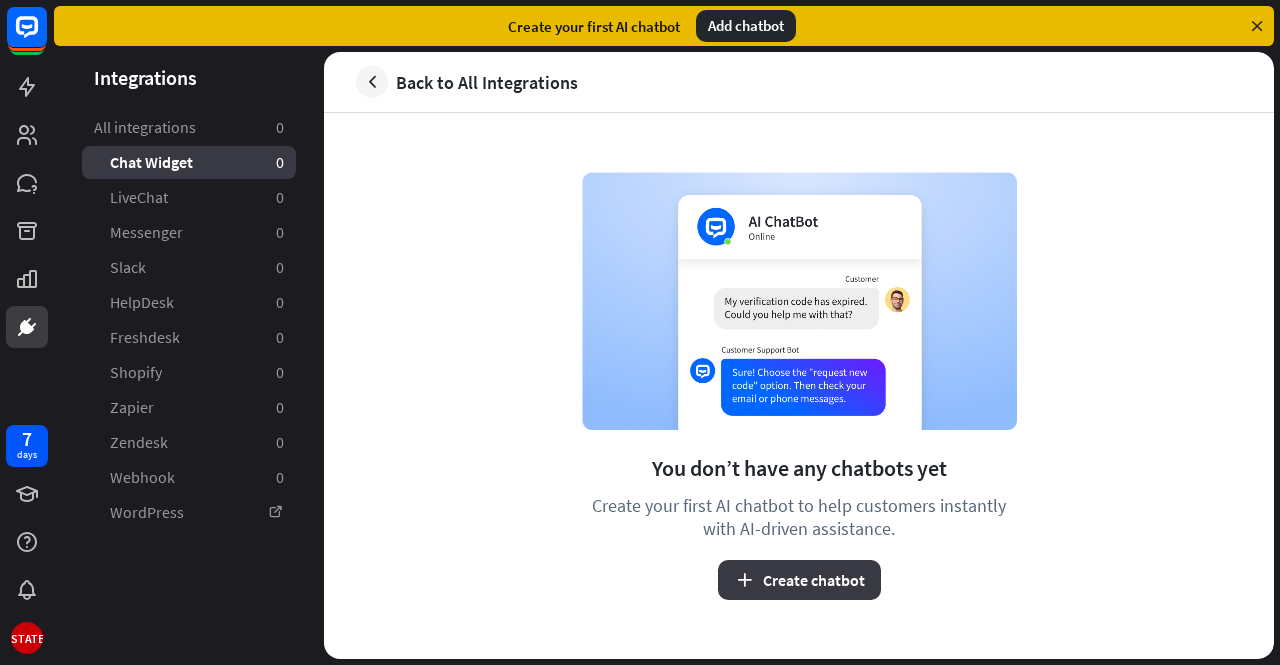 click on "Create chatbot" at bounding box center [799, 580] 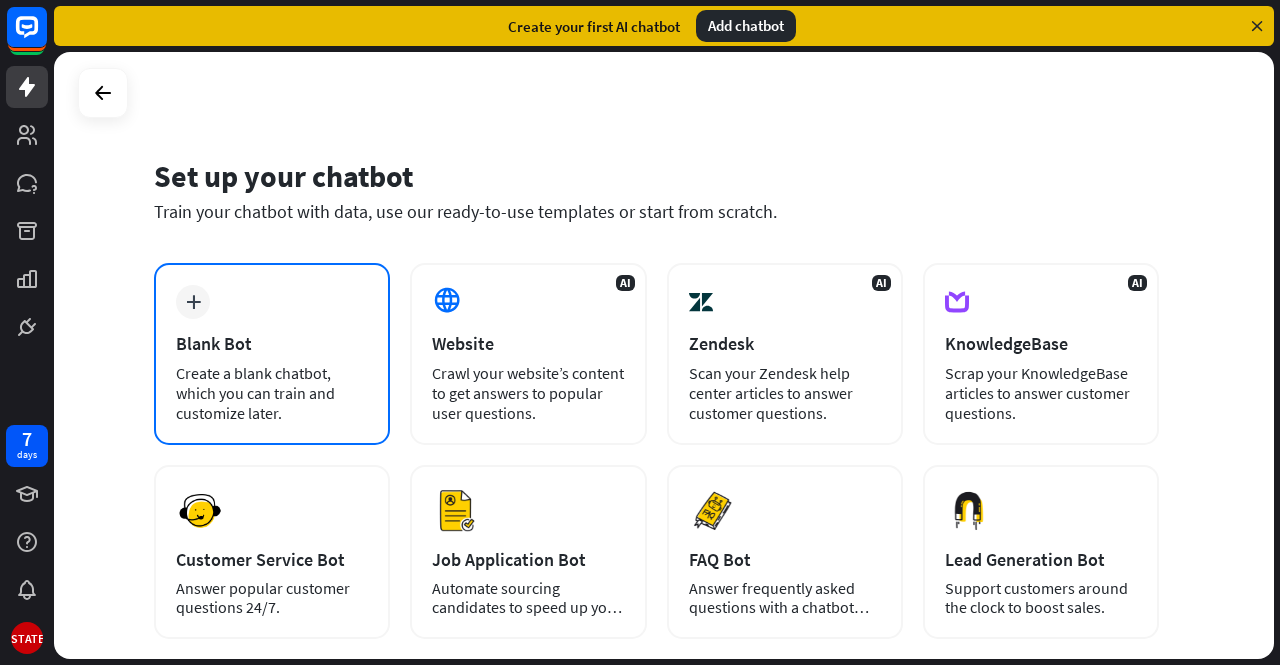 click on "Blank Bot" at bounding box center (272, 343) 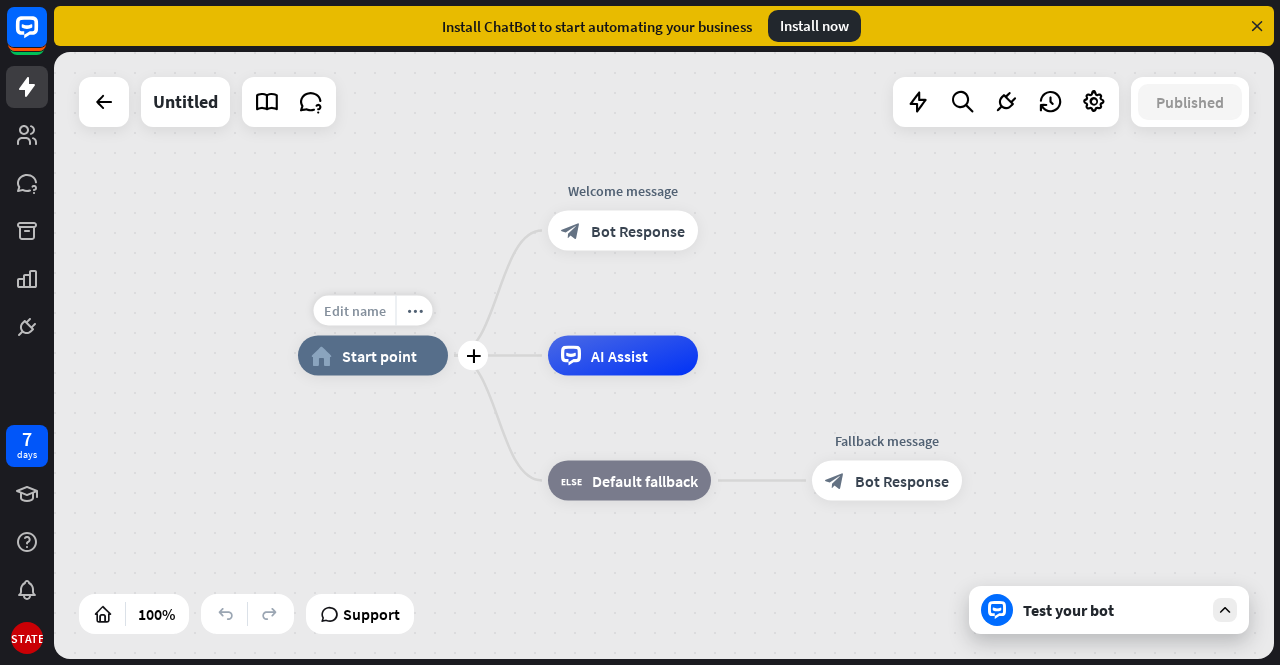 click on "Edit name" at bounding box center (355, 311) 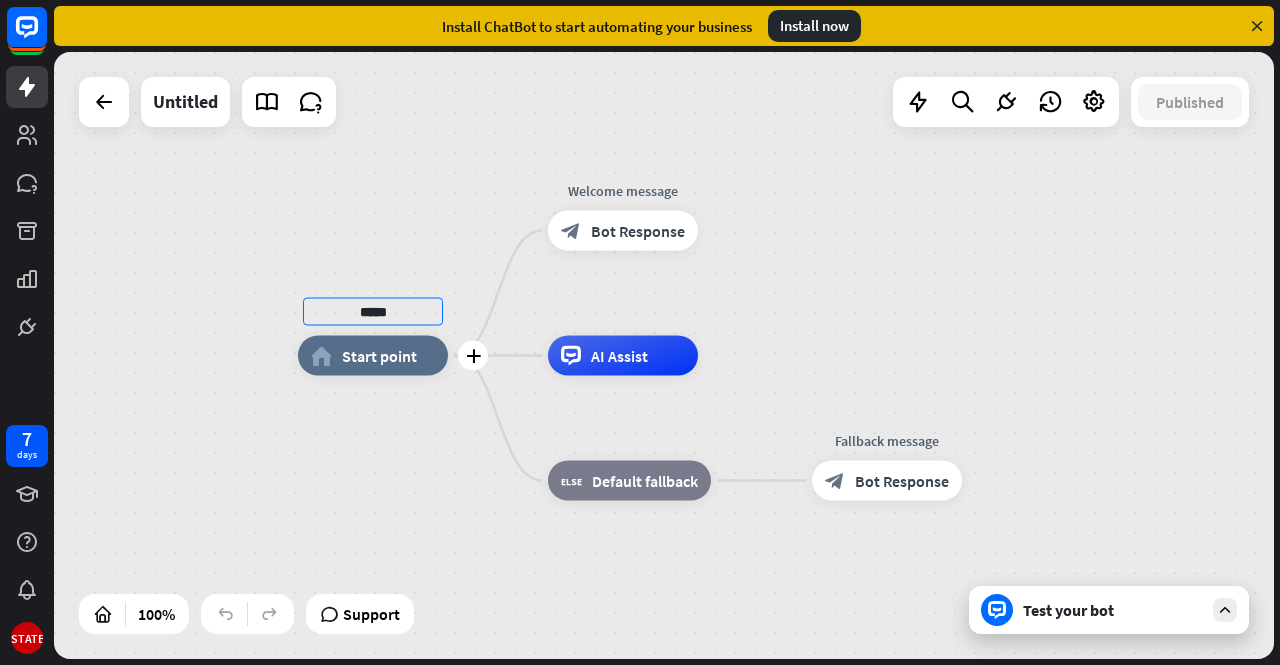 type on "*****" 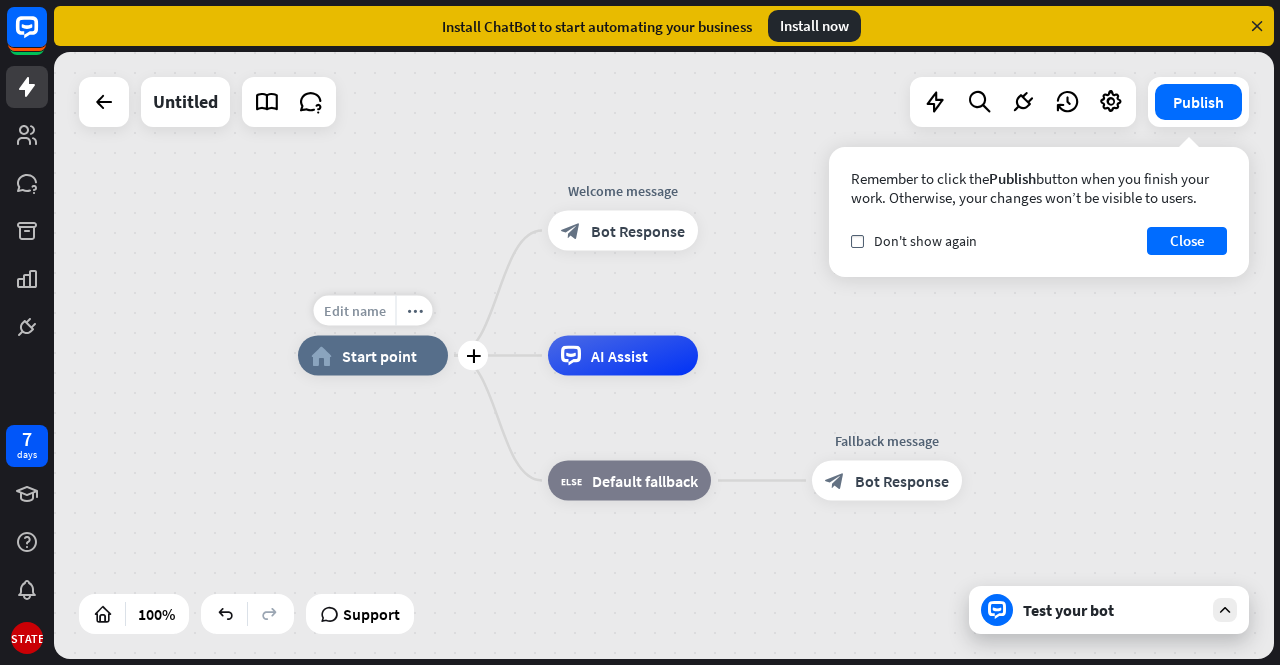 click on "Edit name" at bounding box center (355, 311) 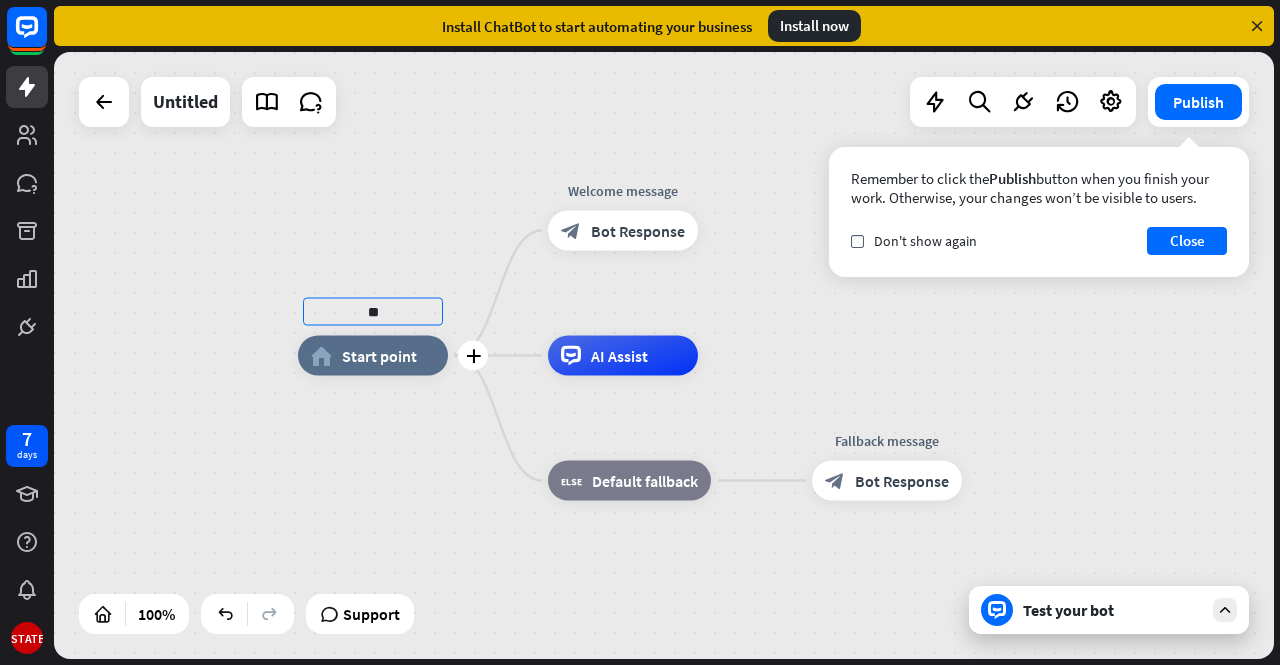 type on "*" 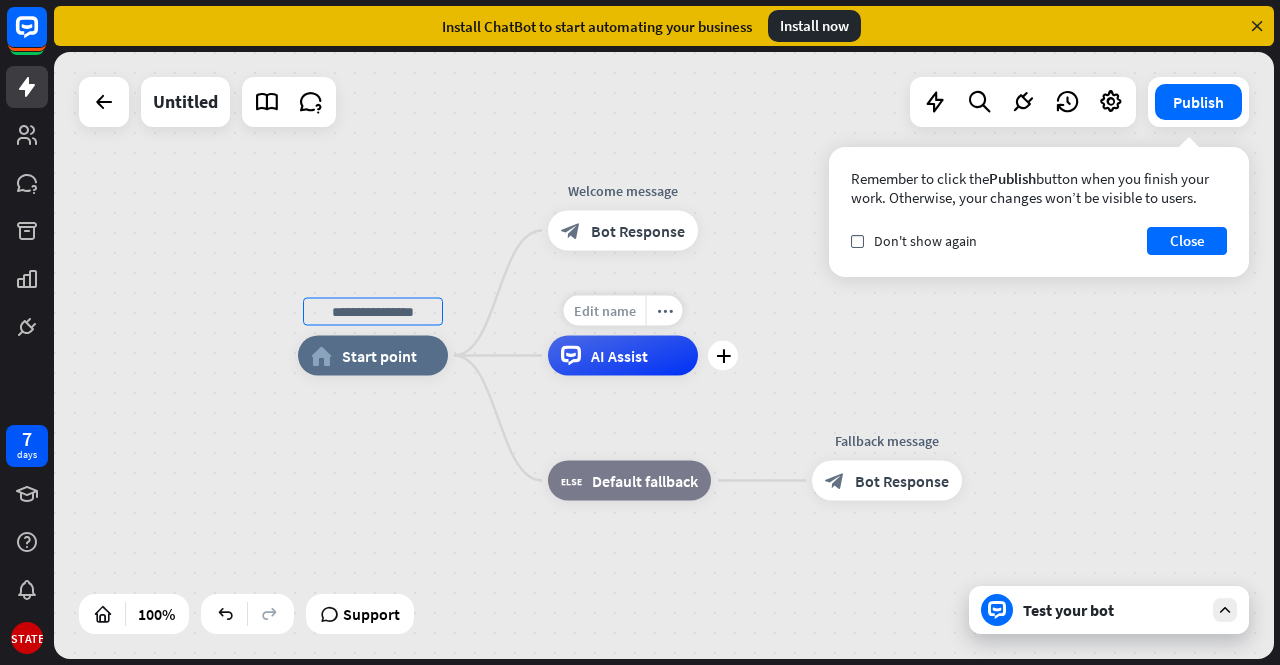 type 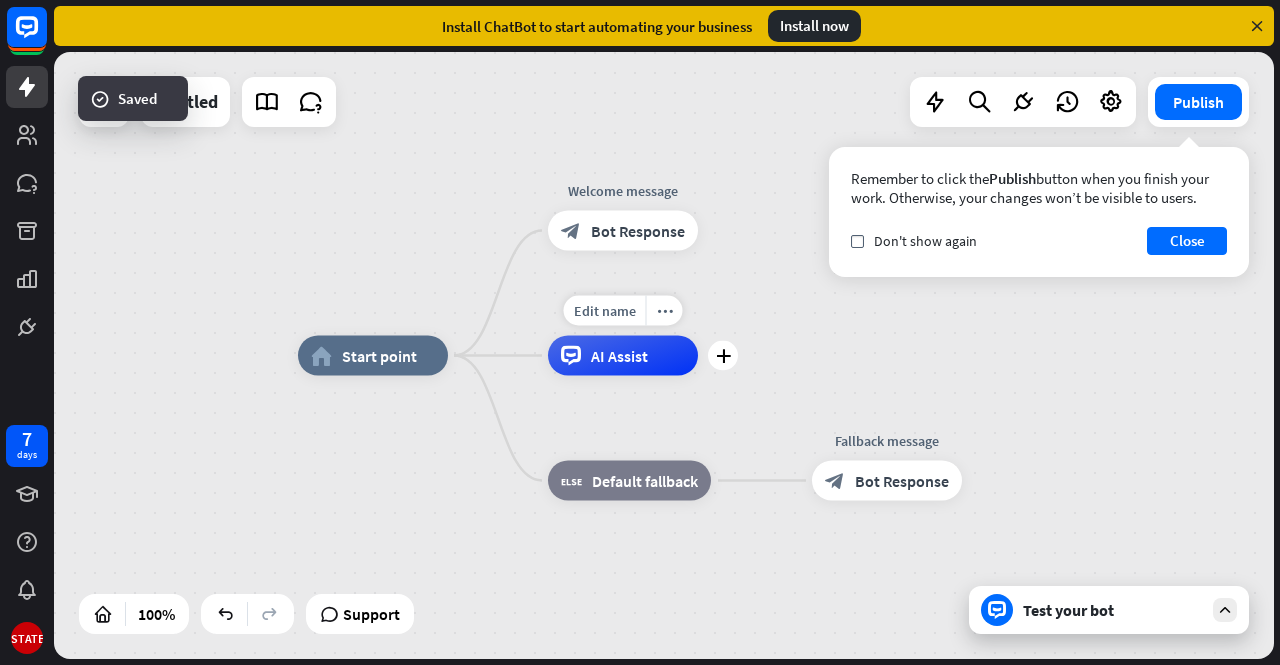click on "Edit name" at bounding box center (605, 311) 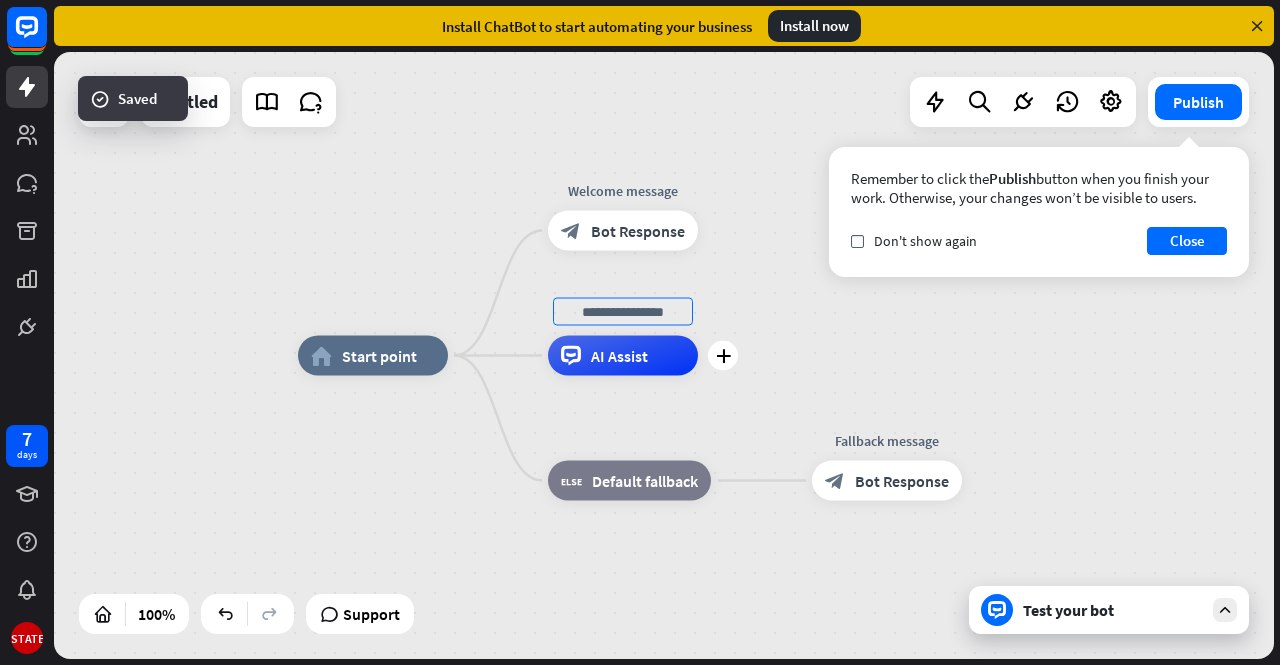 type on "*" 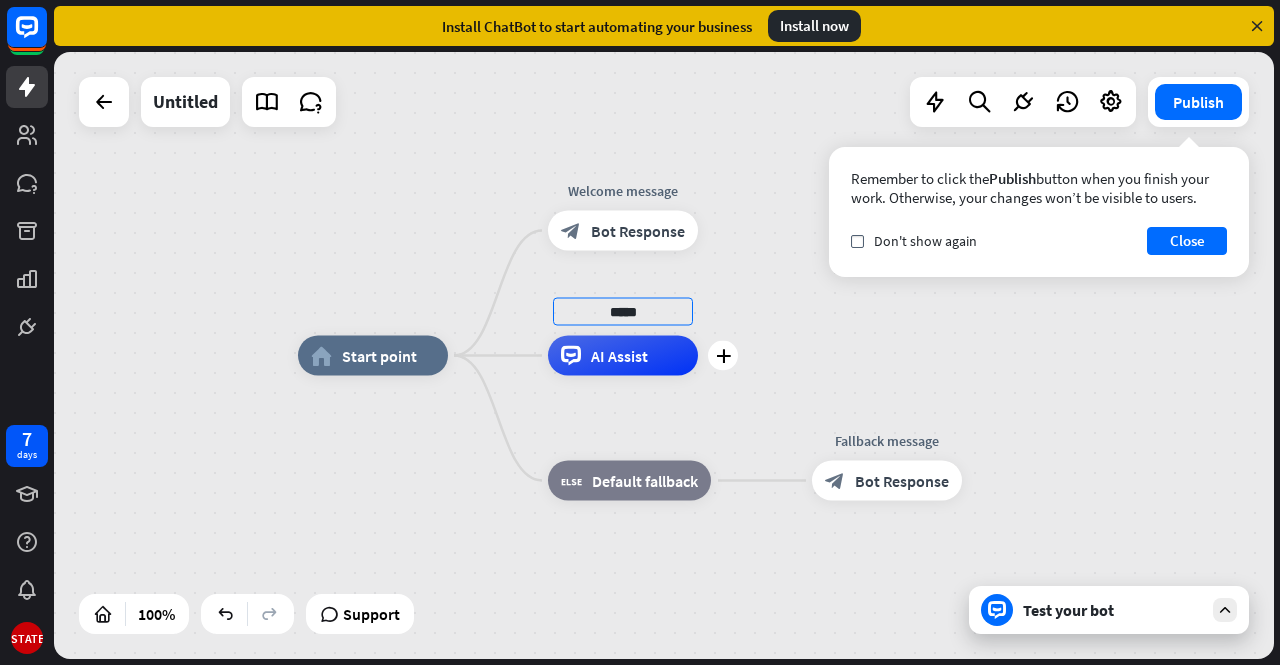 type on "*****" 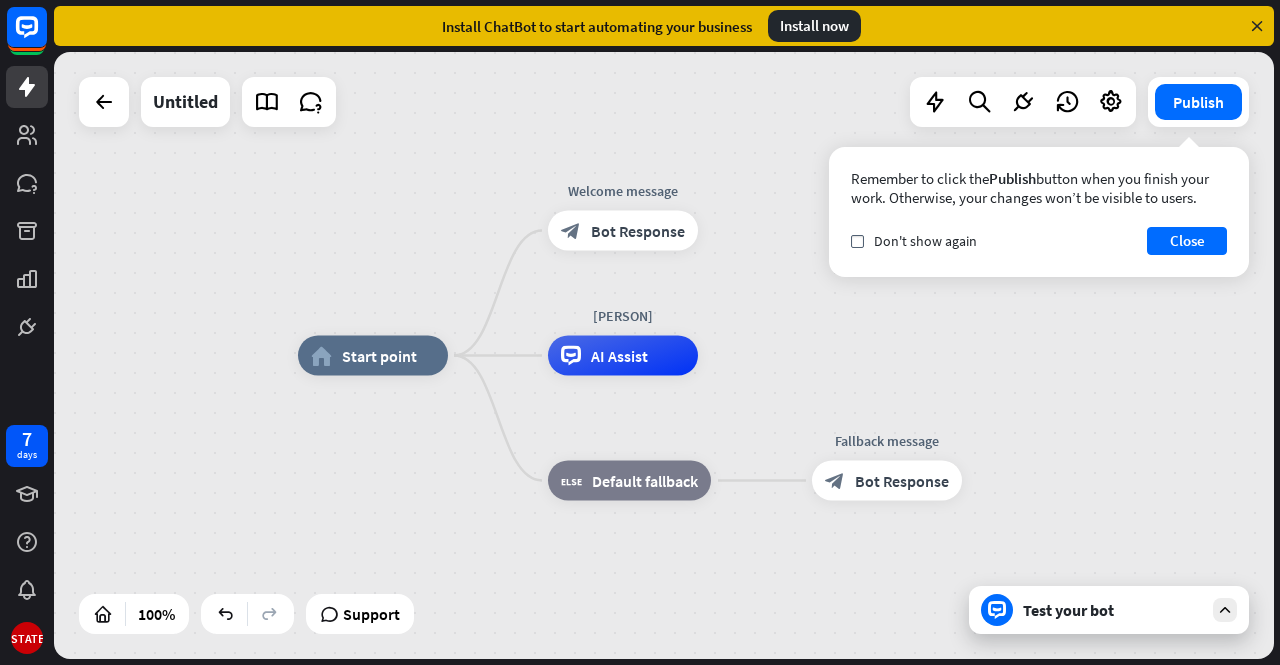 click at bounding box center [1225, 610] 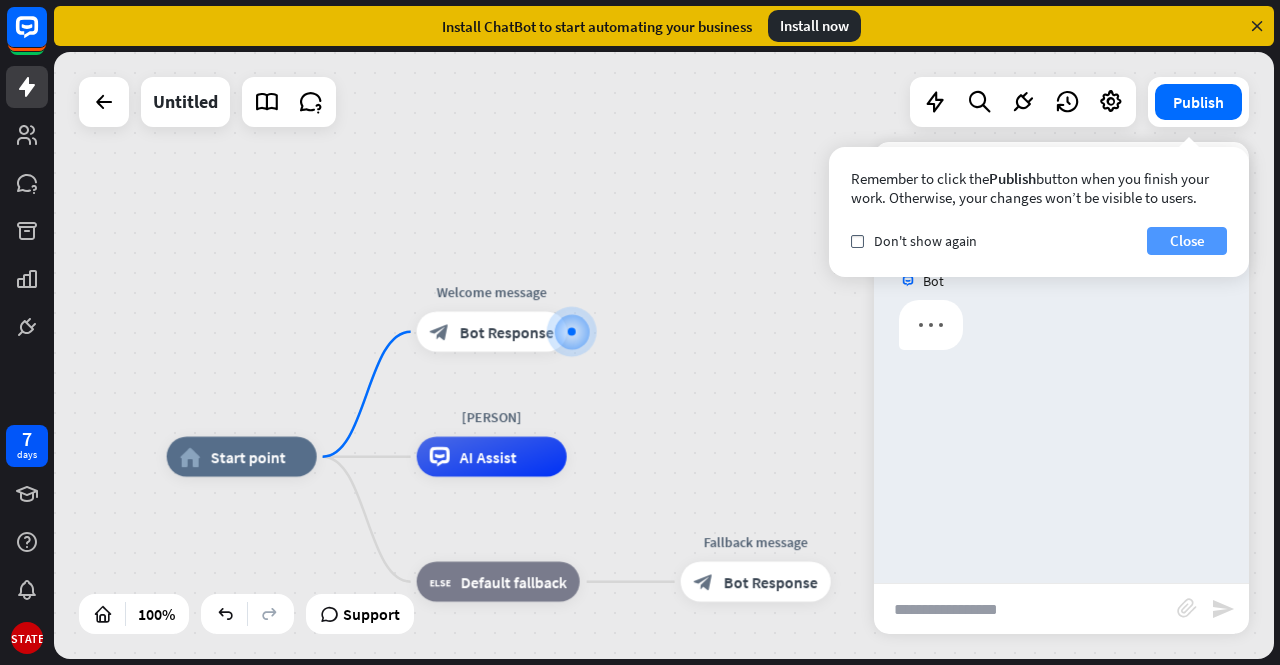 click on "Close" at bounding box center (1187, 241) 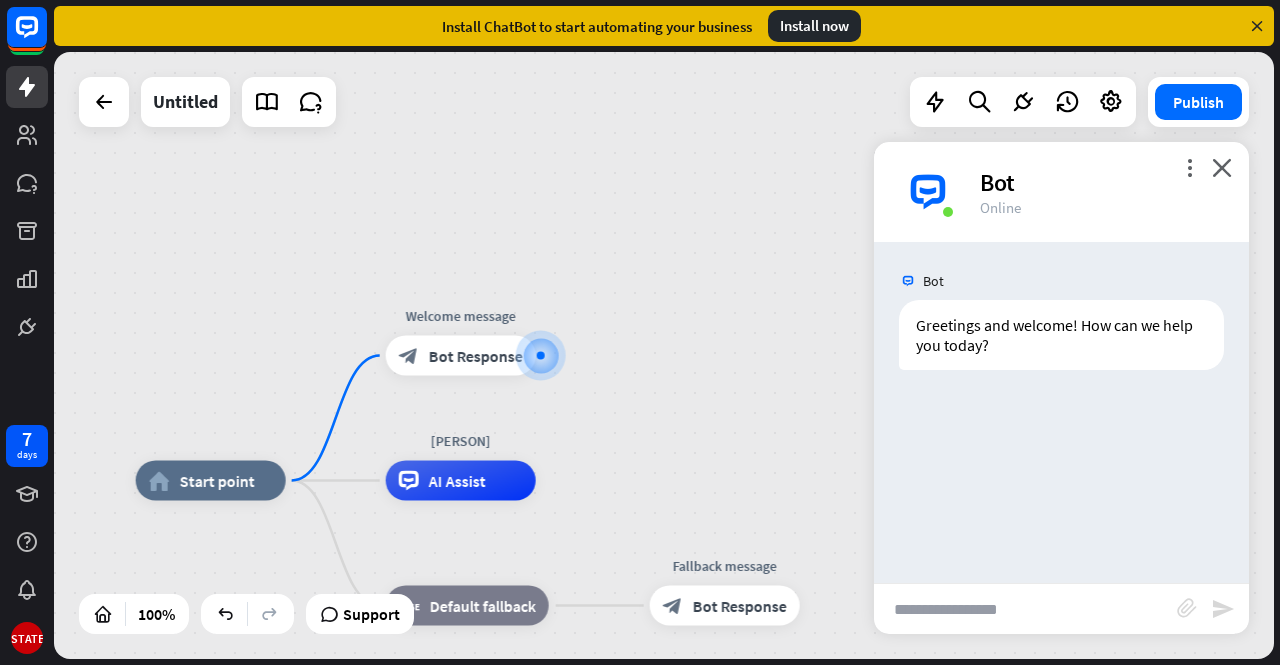 click at bounding box center (1025, 609) 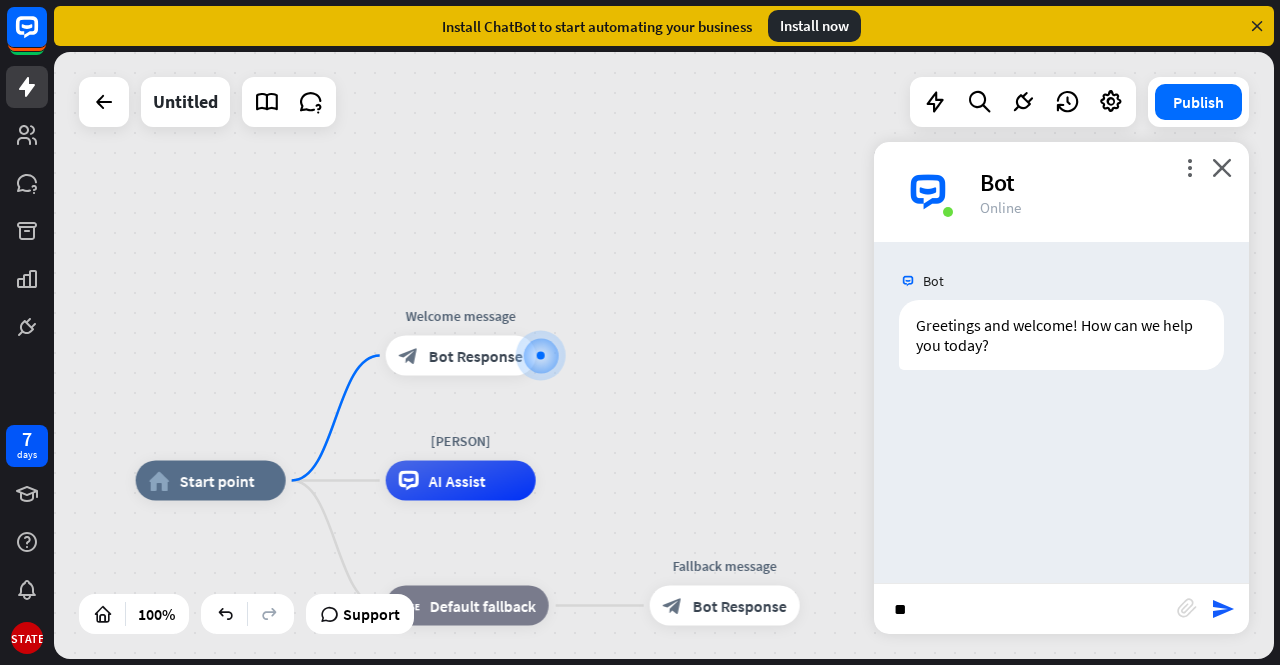 type on "*" 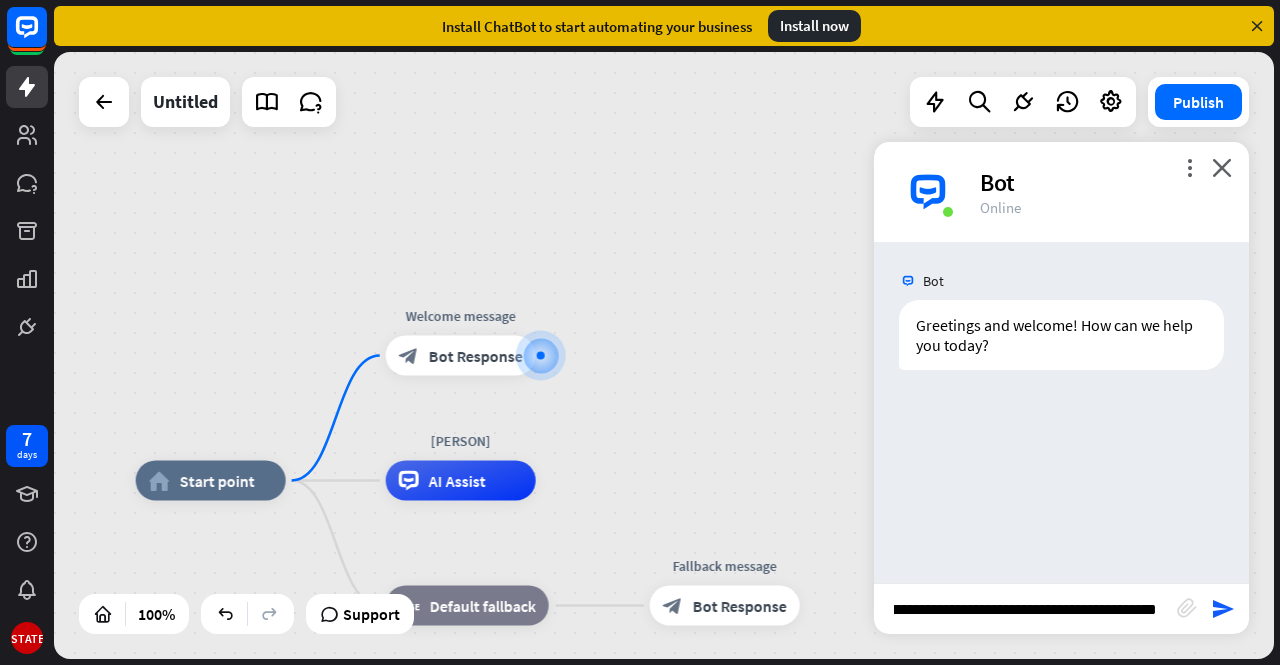 type on "**********" 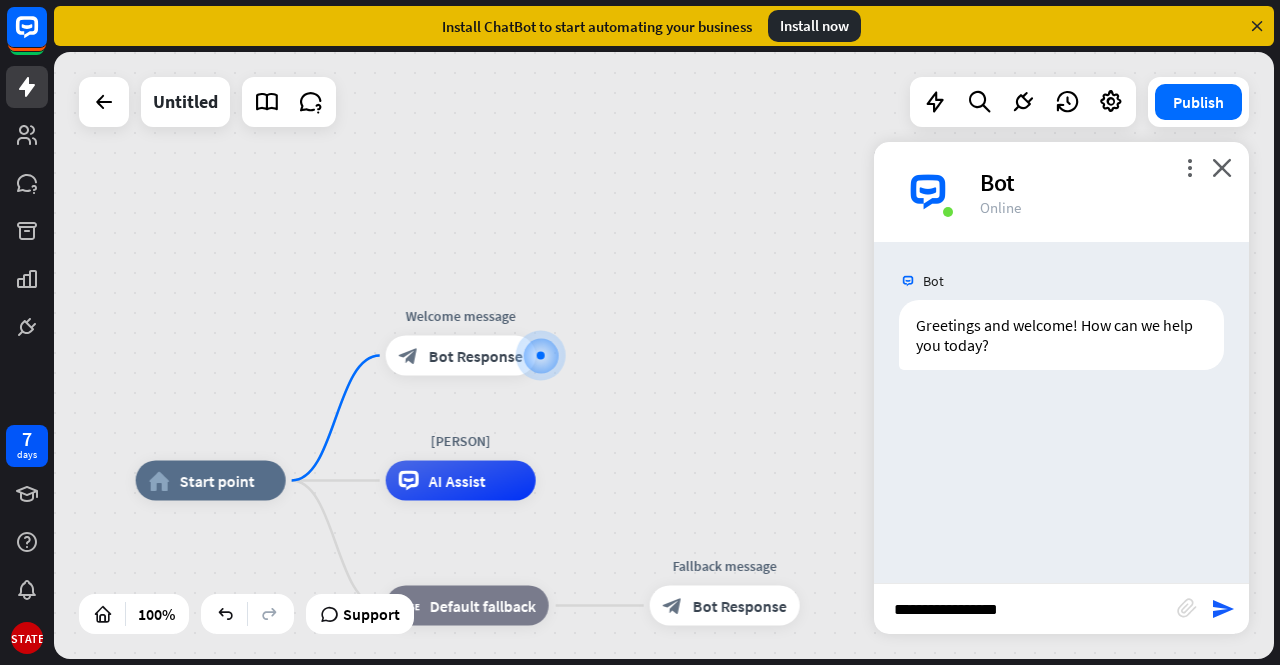 scroll, scrollTop: 0, scrollLeft: 0, axis: both 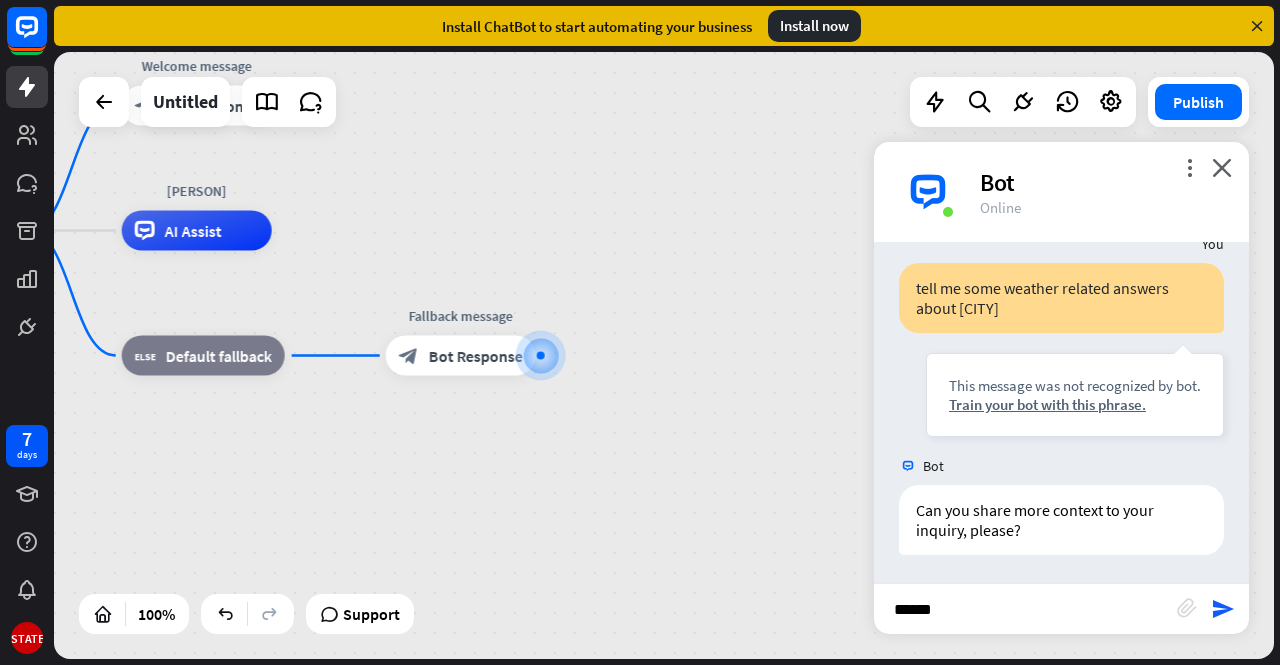 type on "*******" 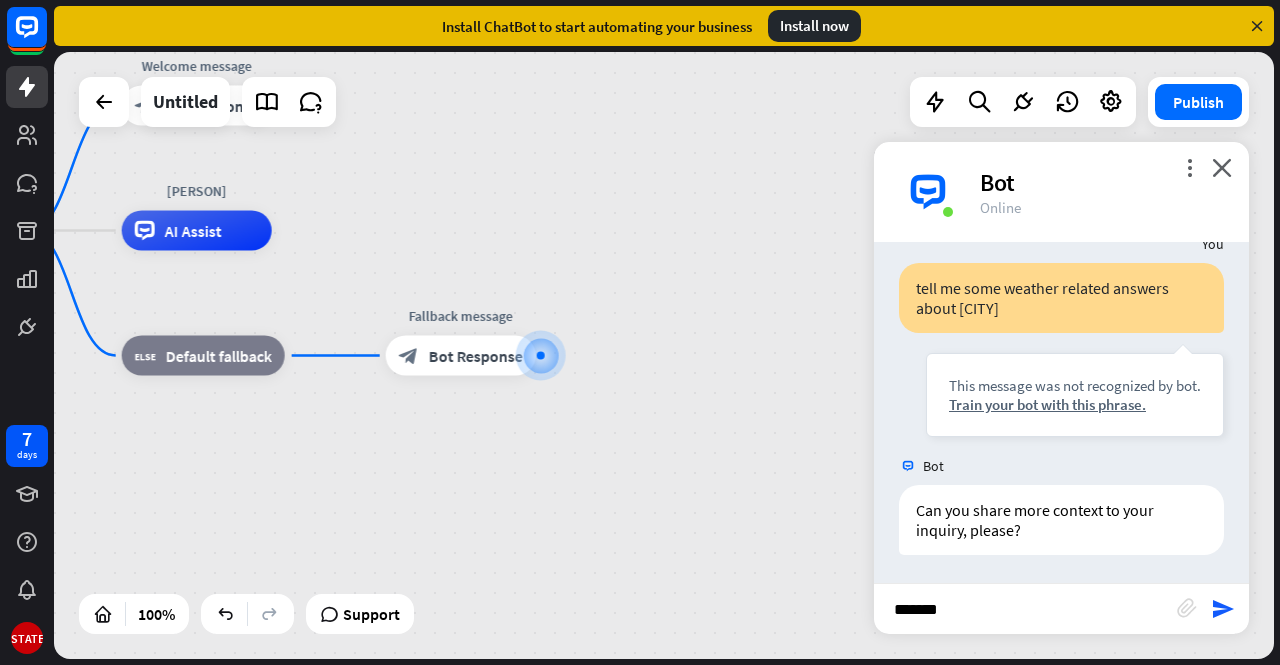 type 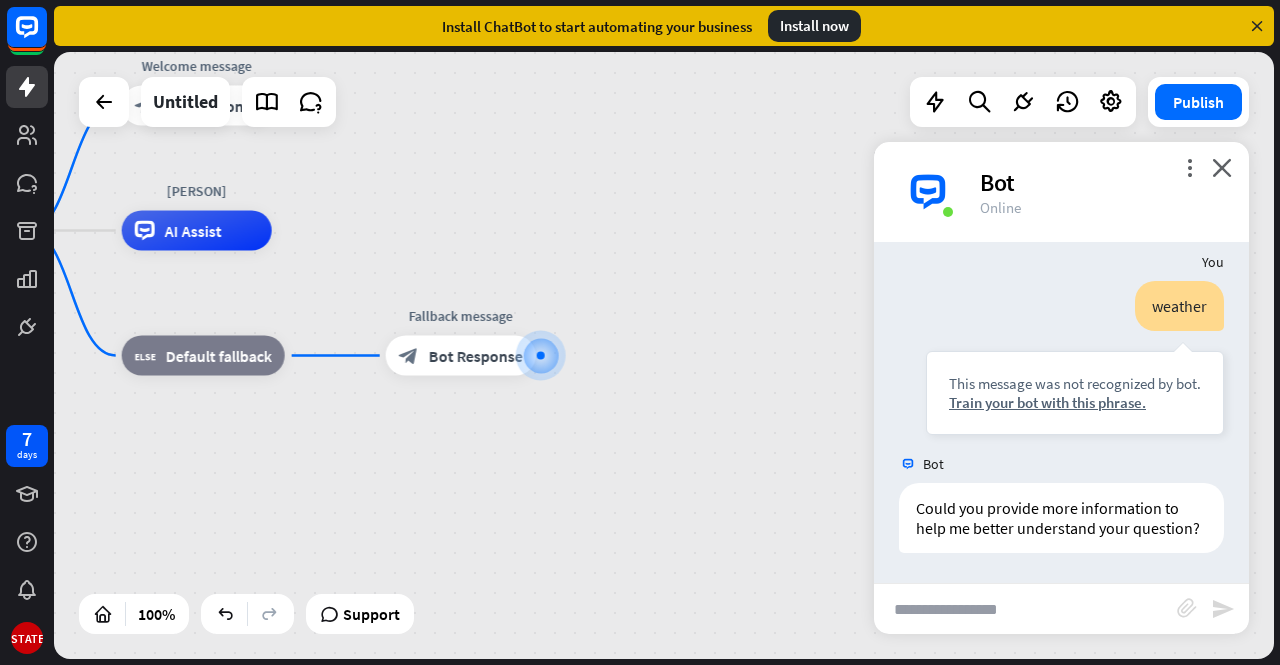 scroll, scrollTop: 494, scrollLeft: 0, axis: vertical 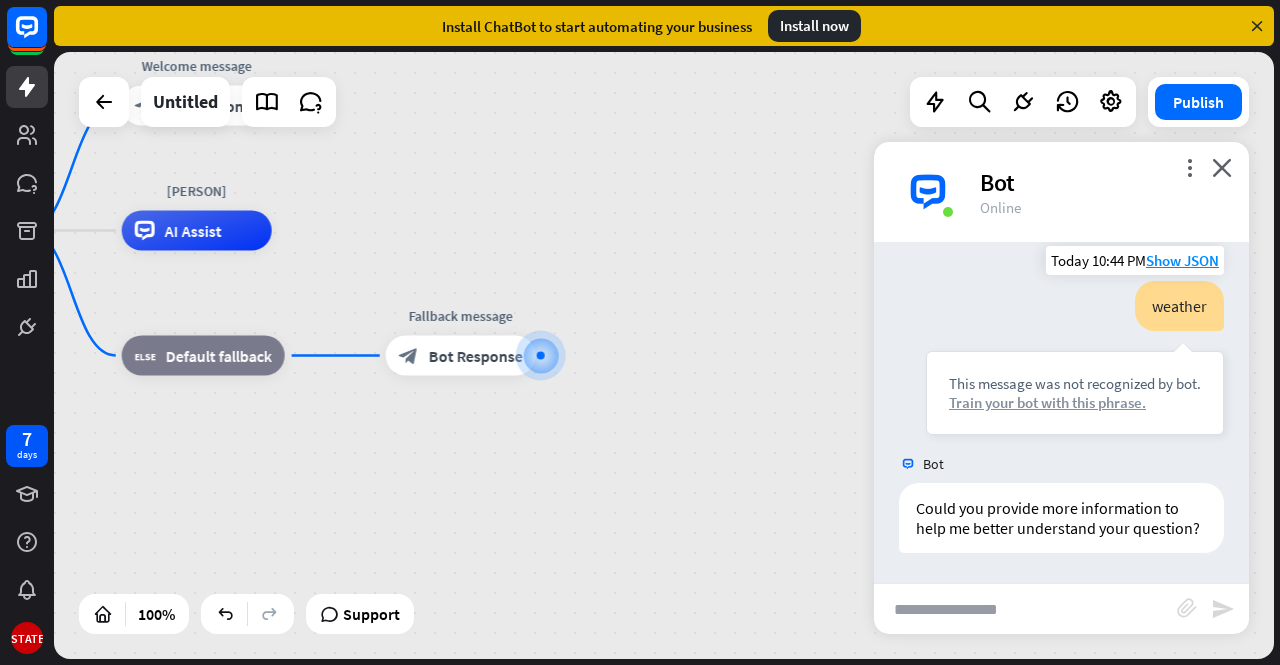 click on "Train your bot with this phrase." at bounding box center [1075, 402] 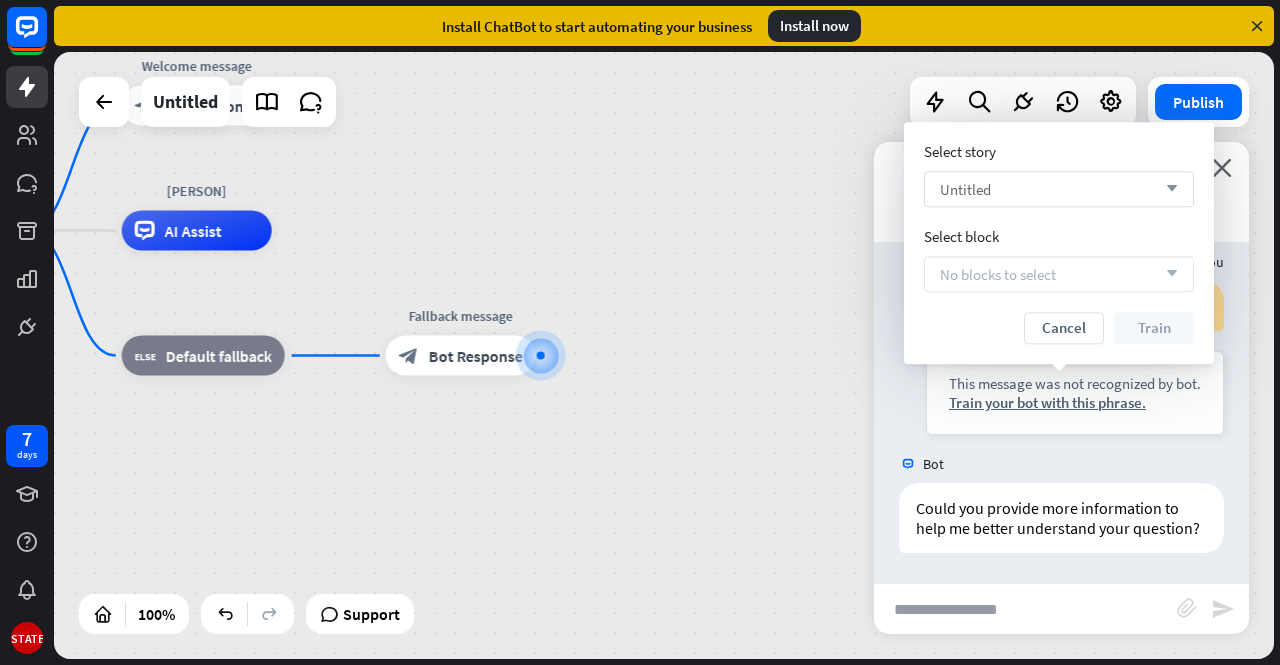click on "Untitled
arrow_down" at bounding box center (1059, 189) 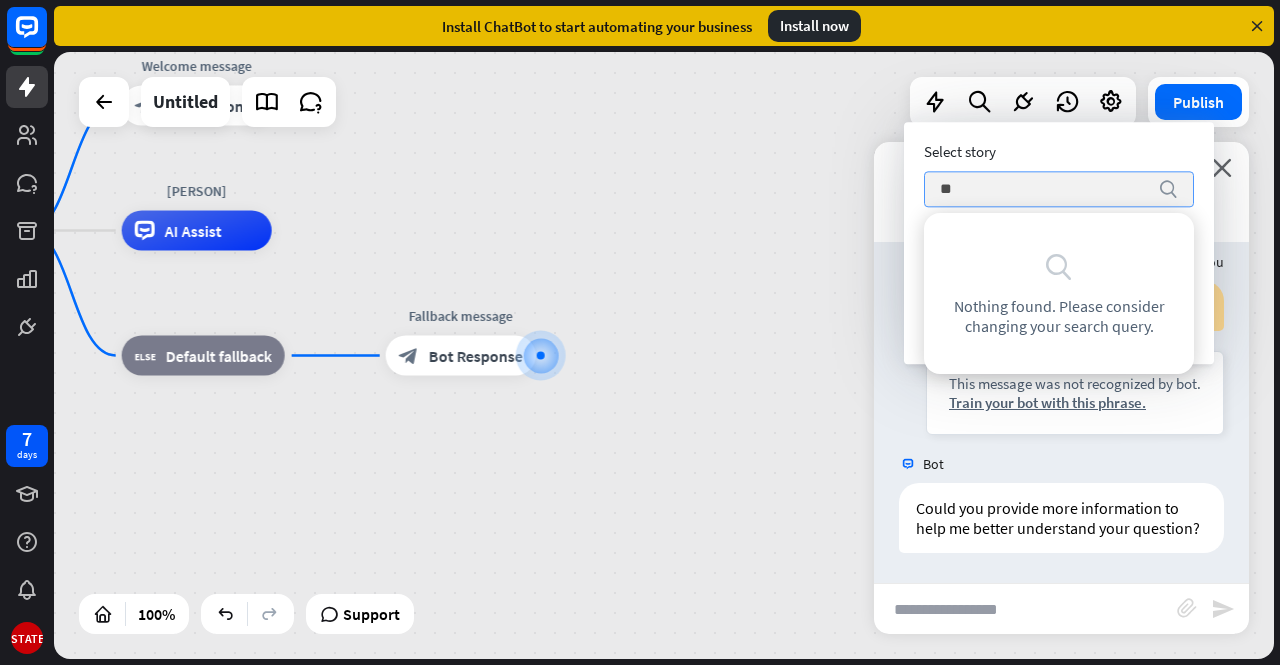 type on "*" 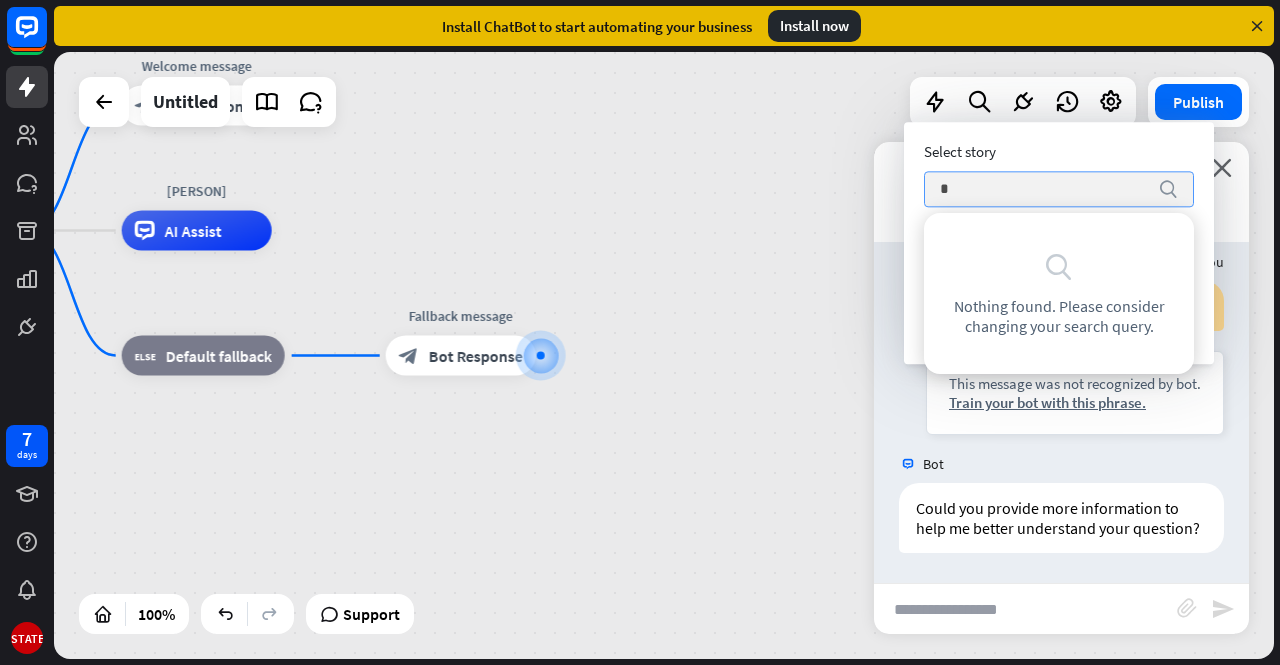 type 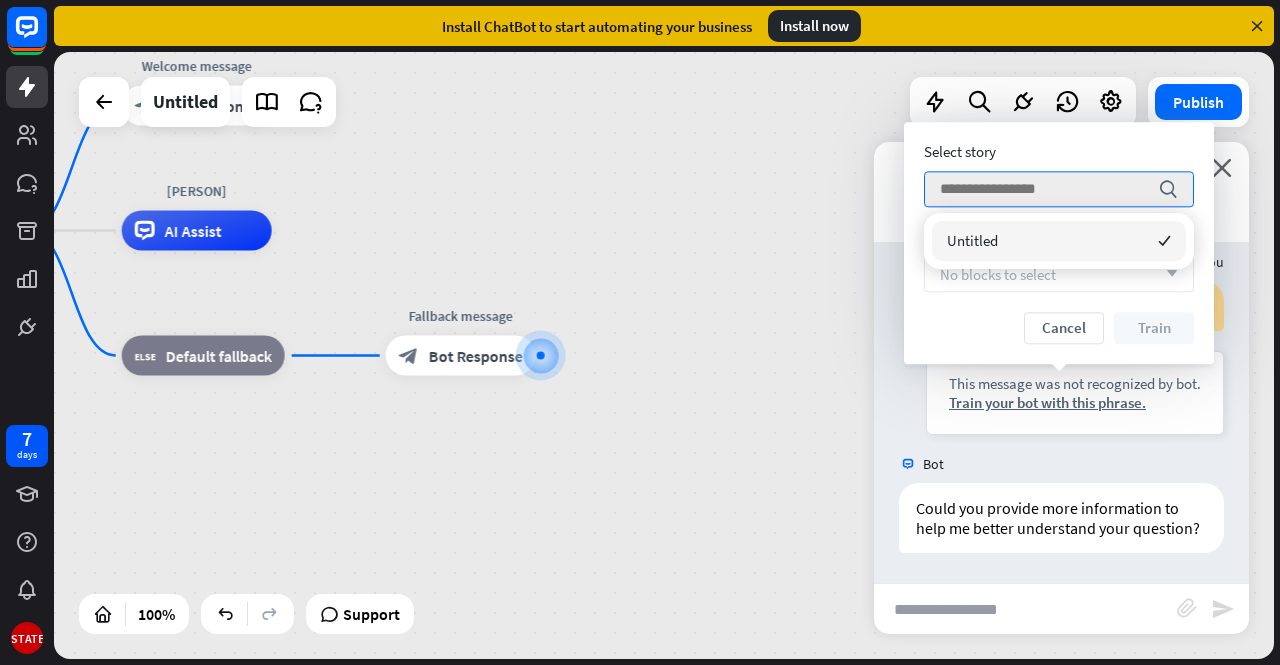 click on "Select story
search
Select block
No blocks to select
arrow_down
Cancel
Train" at bounding box center (1059, 243) 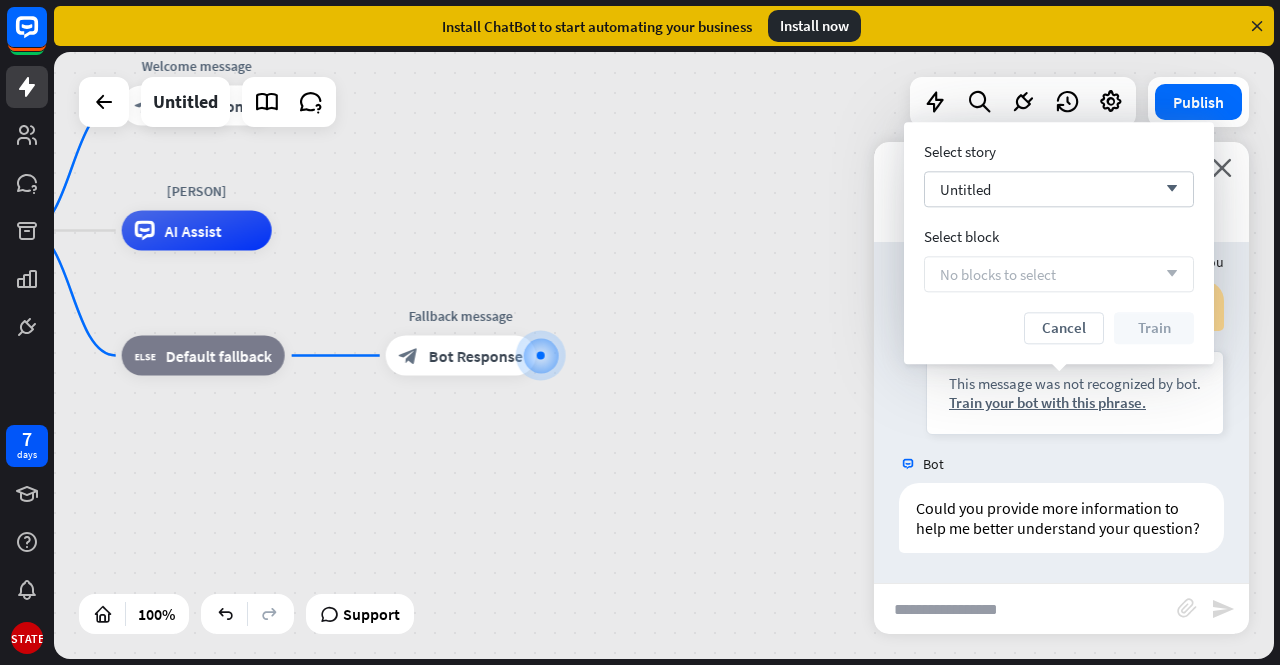 click on "home_2   Start point                 Welcome message   block_bot_response   Bot Response                 Waldo     AI Assist                   block_fallback   Default fallback                 Fallback message   block_bot_response   Bot Response" at bounding box center [482, 534] 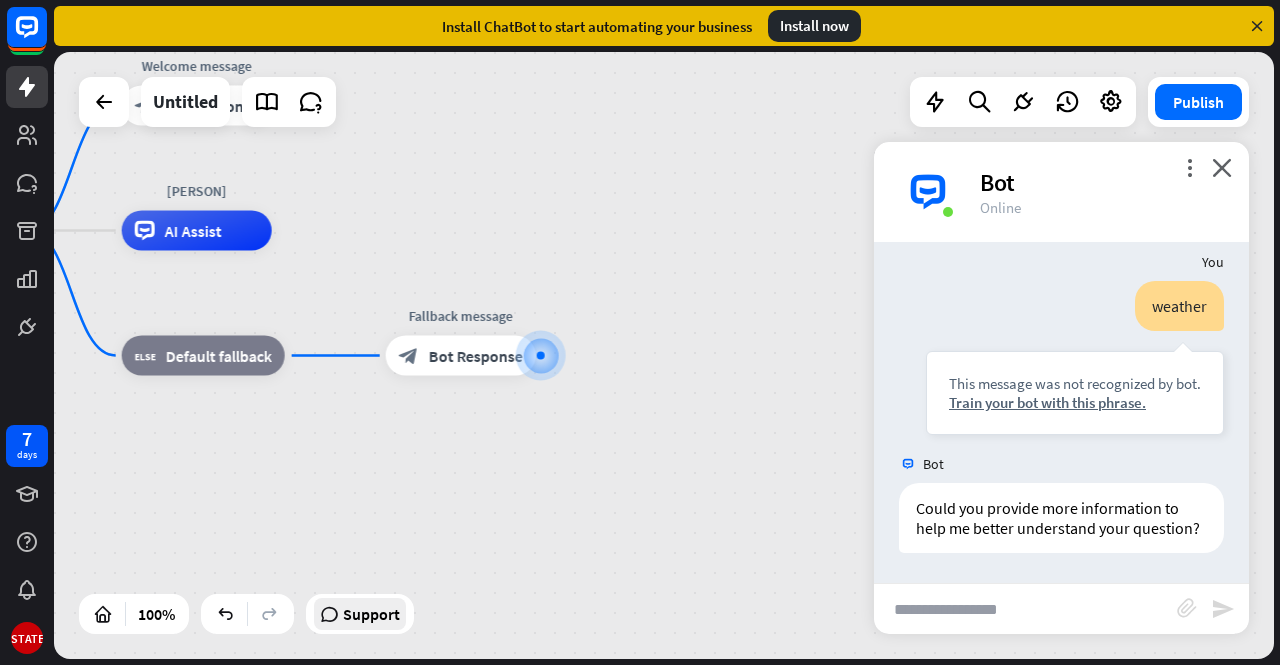 click on "Support" at bounding box center [371, 614] 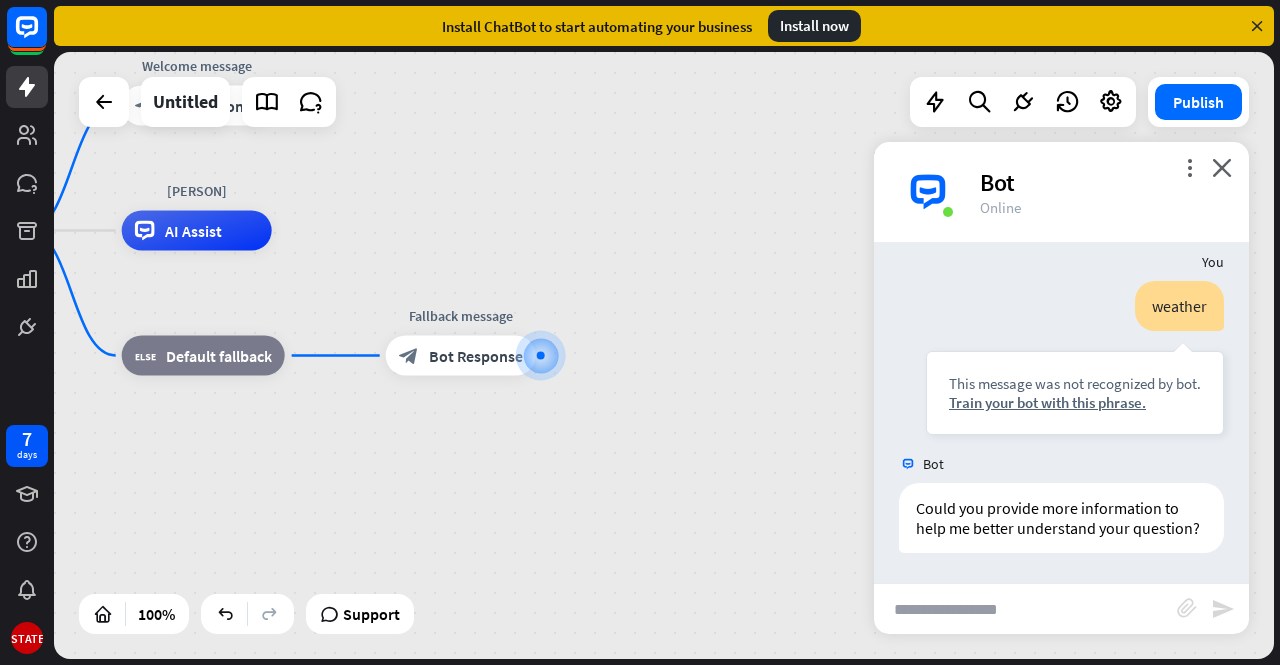 click on "home_2   Start point                 Welcome message   block_bot_response   Bot Response                 Waldo     AI Assist                   block_fallback   Default fallback                 Fallback message   block_bot_response   Bot Response" at bounding box center [664, 355] 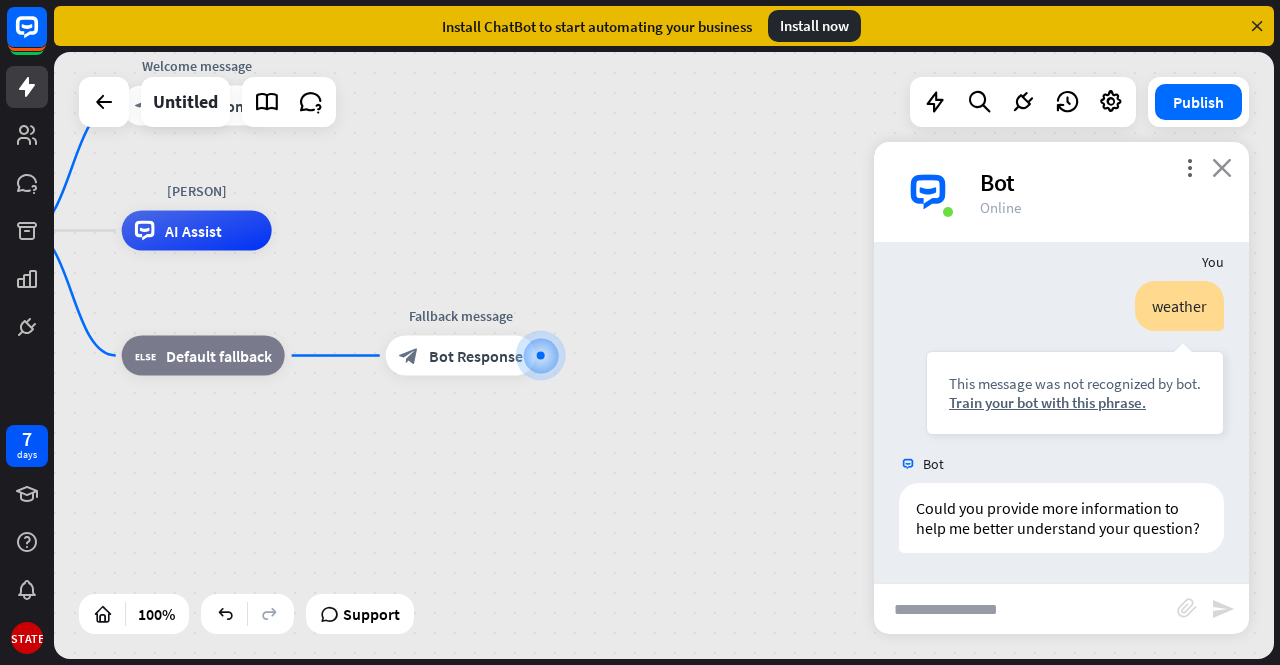 click on "close" at bounding box center (1222, 167) 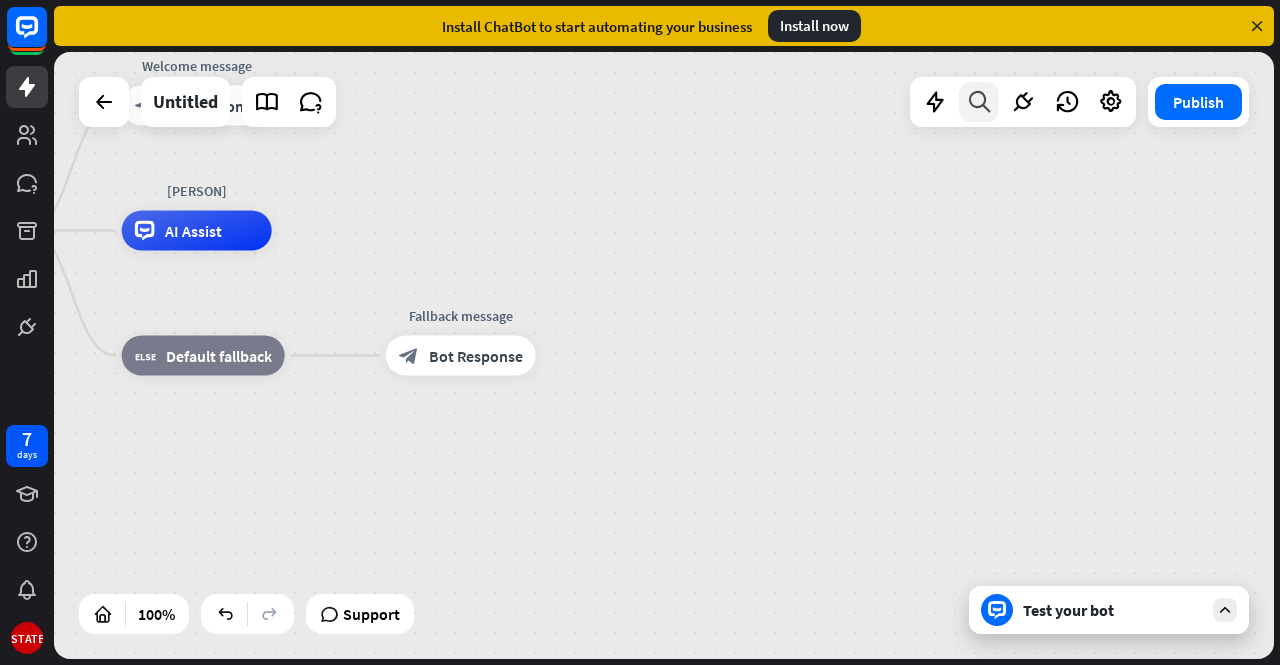 click at bounding box center (979, 102) 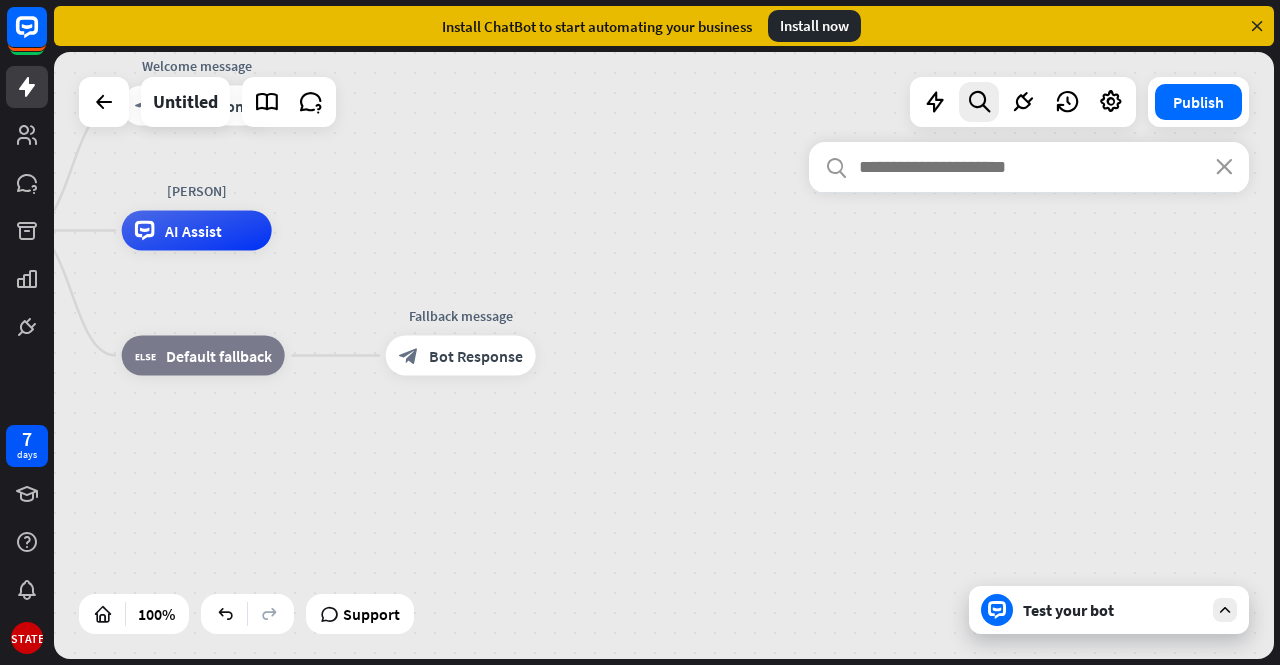 click at bounding box center (1029, 167) 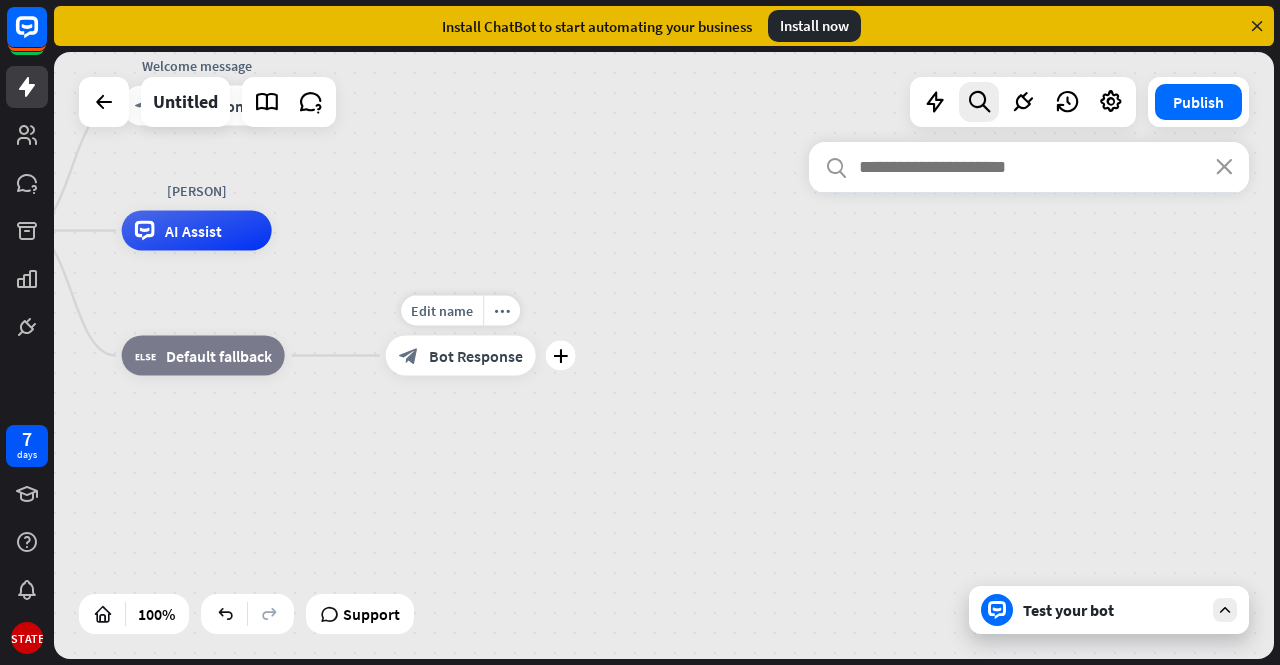 click on "Bot Response" at bounding box center (476, 356) 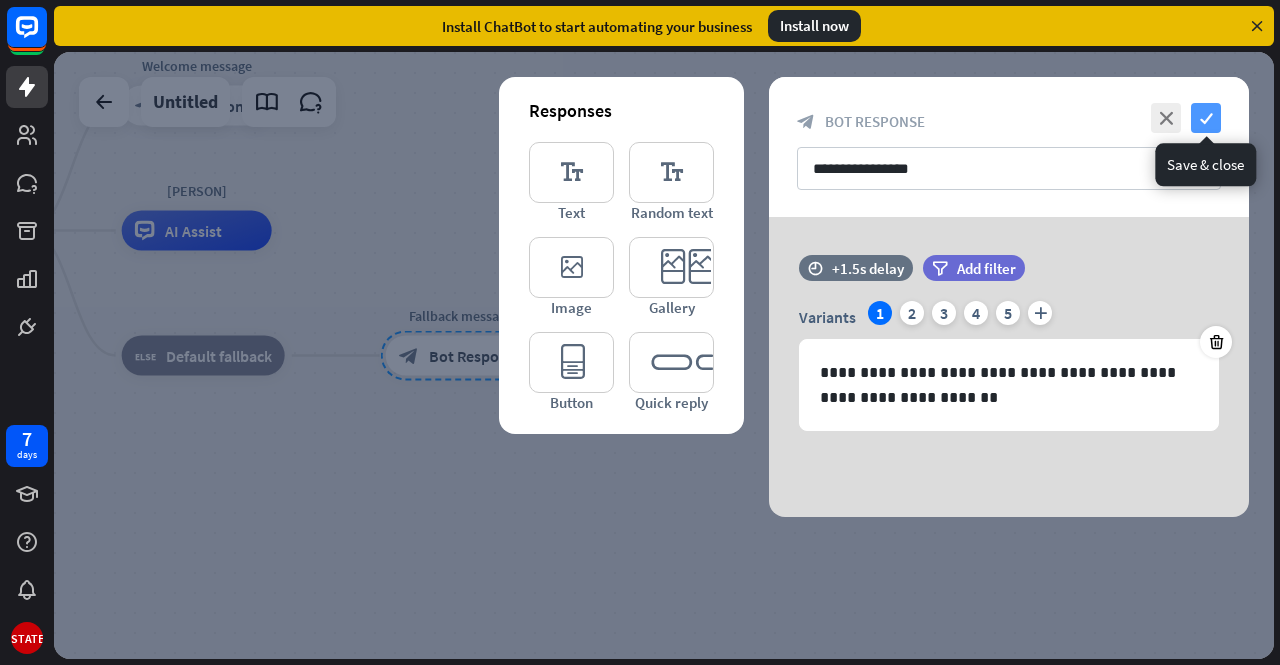 click on "check" at bounding box center [1206, 118] 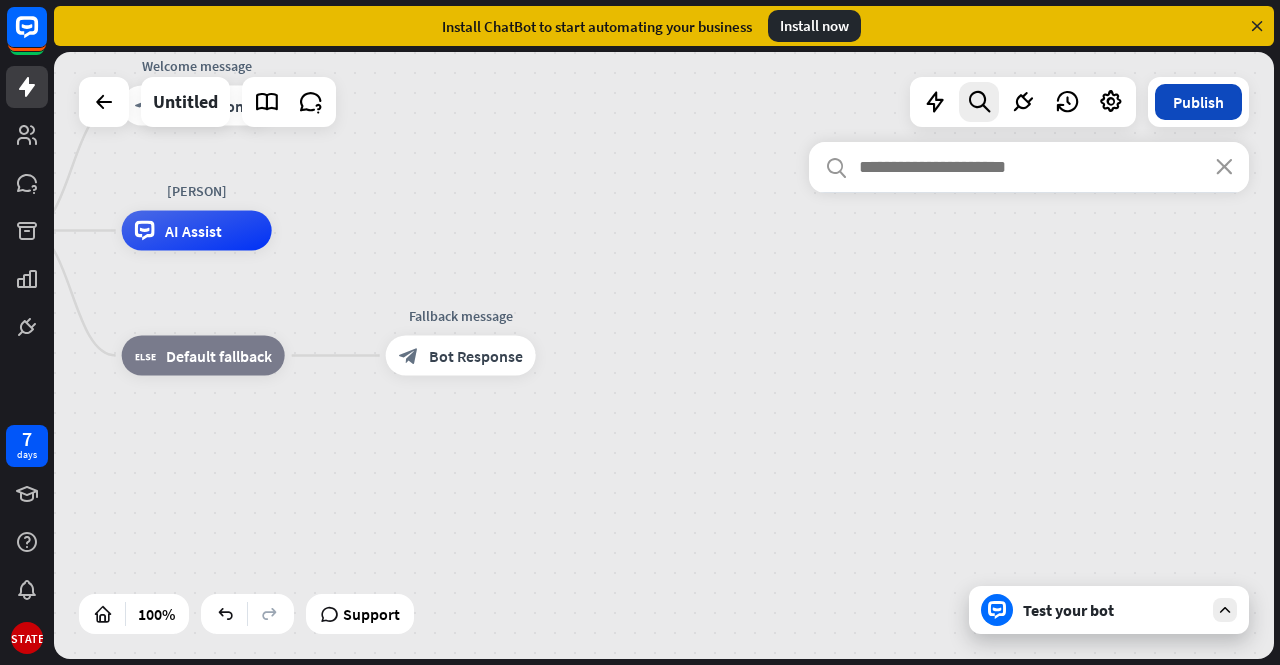 click on "Publish" at bounding box center [1198, 102] 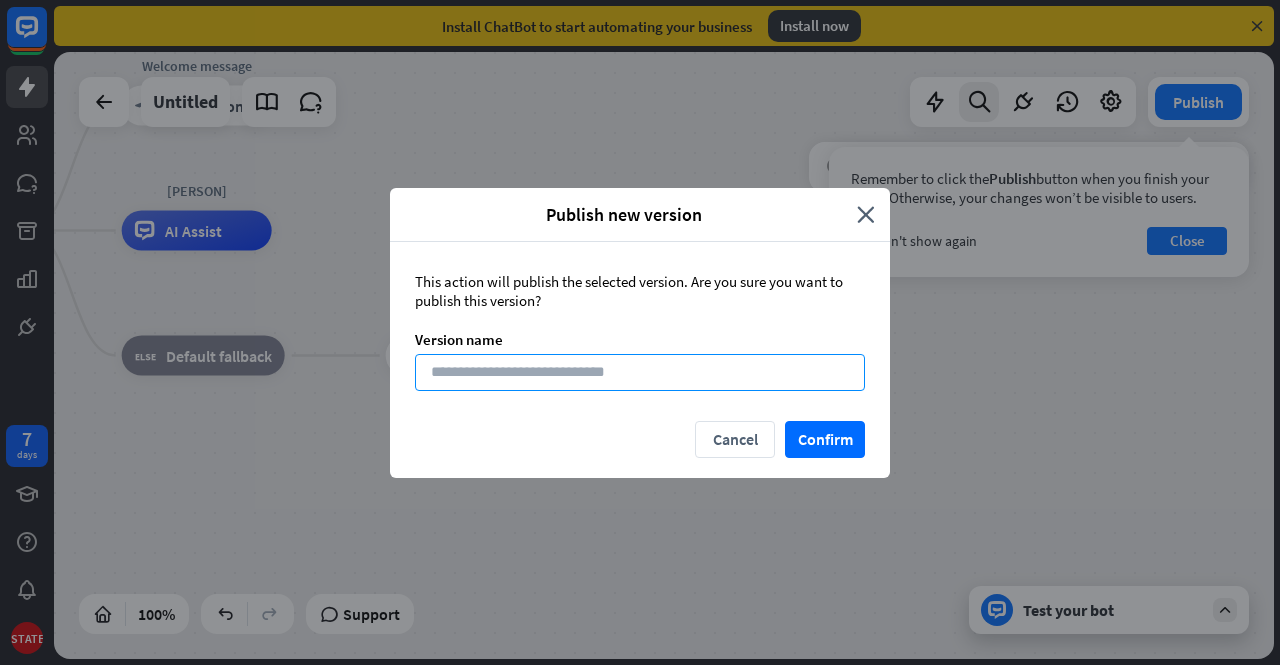 click at bounding box center (640, 372) 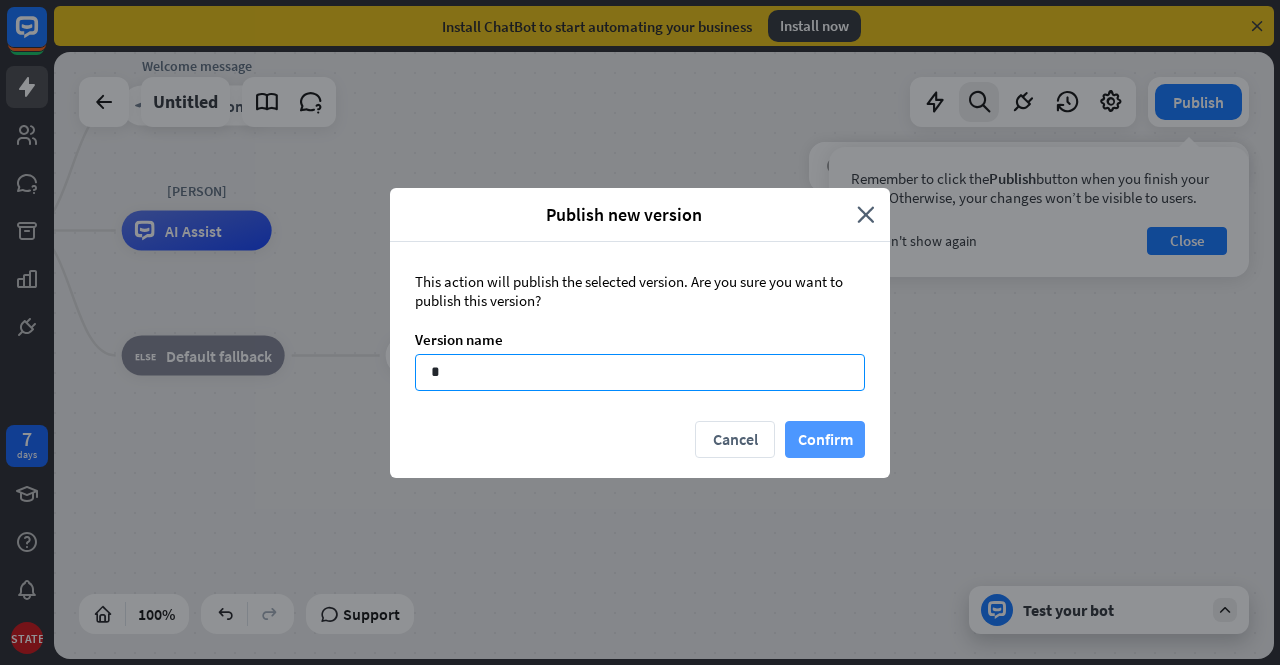 type on "*" 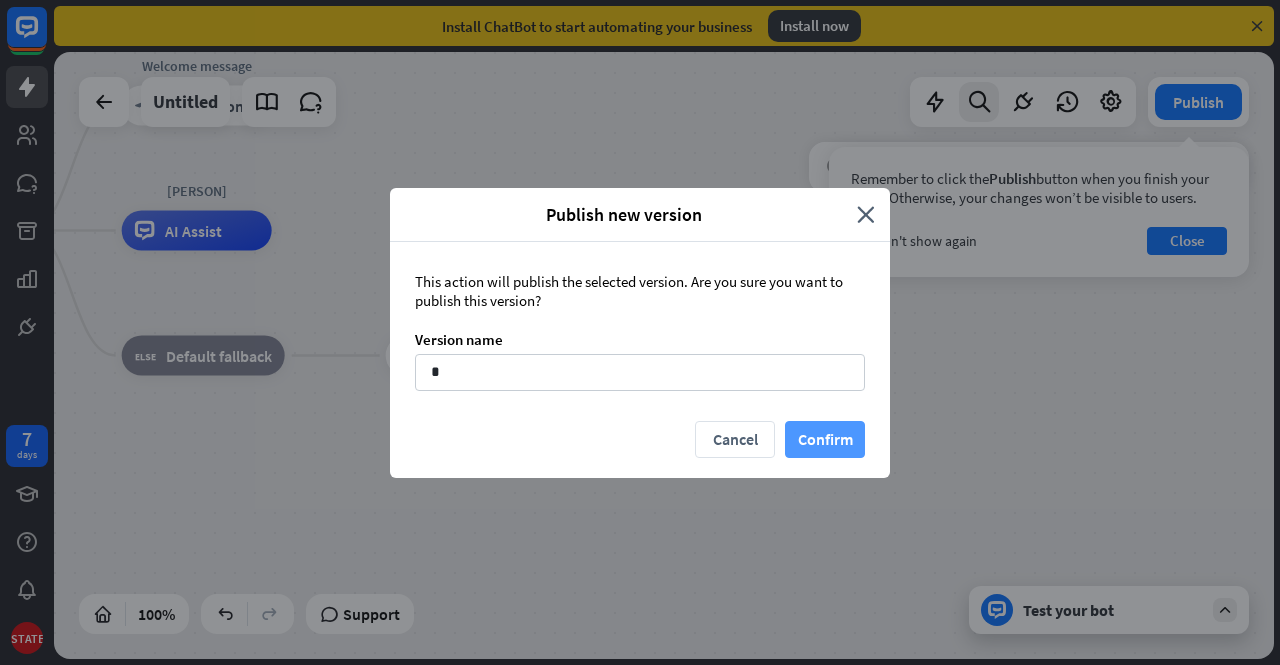click on "Confirm" at bounding box center (825, 439) 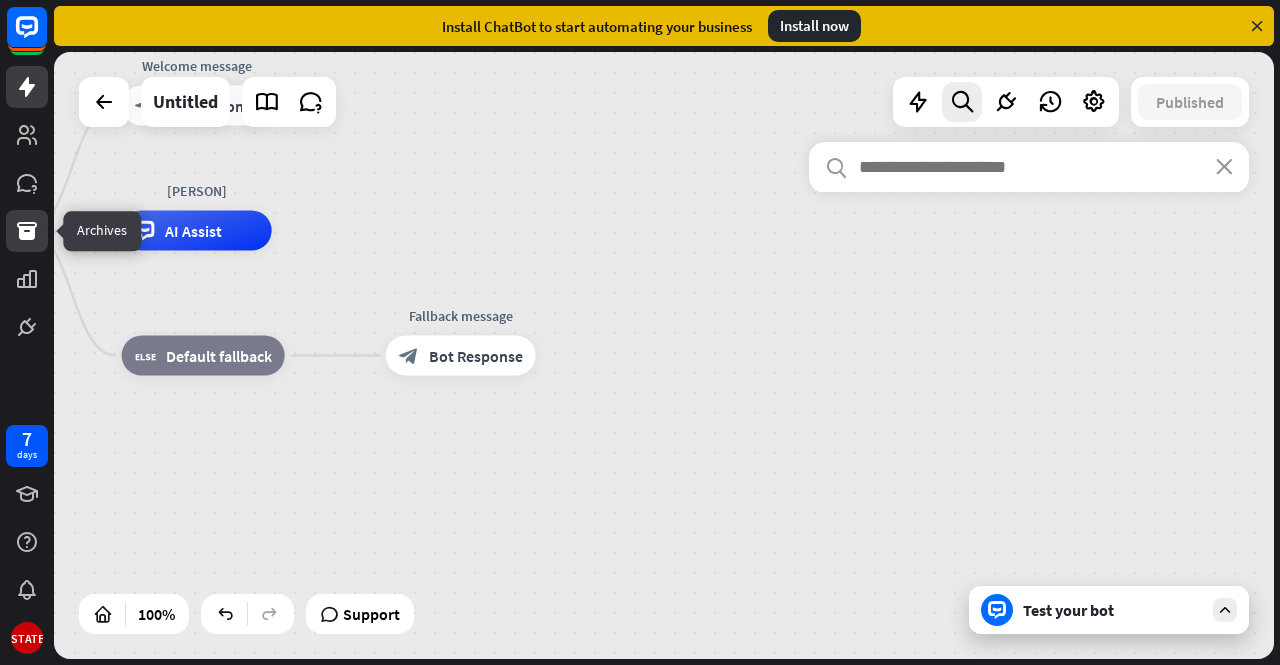 click 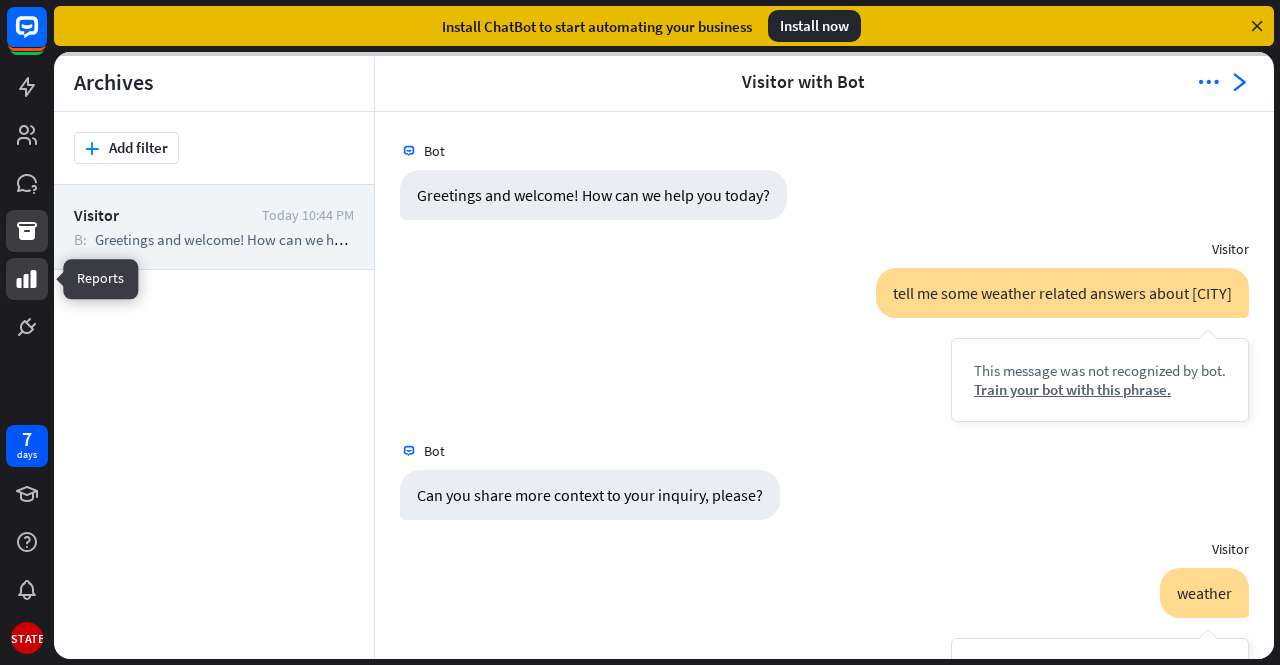 scroll, scrollTop: 189, scrollLeft: 0, axis: vertical 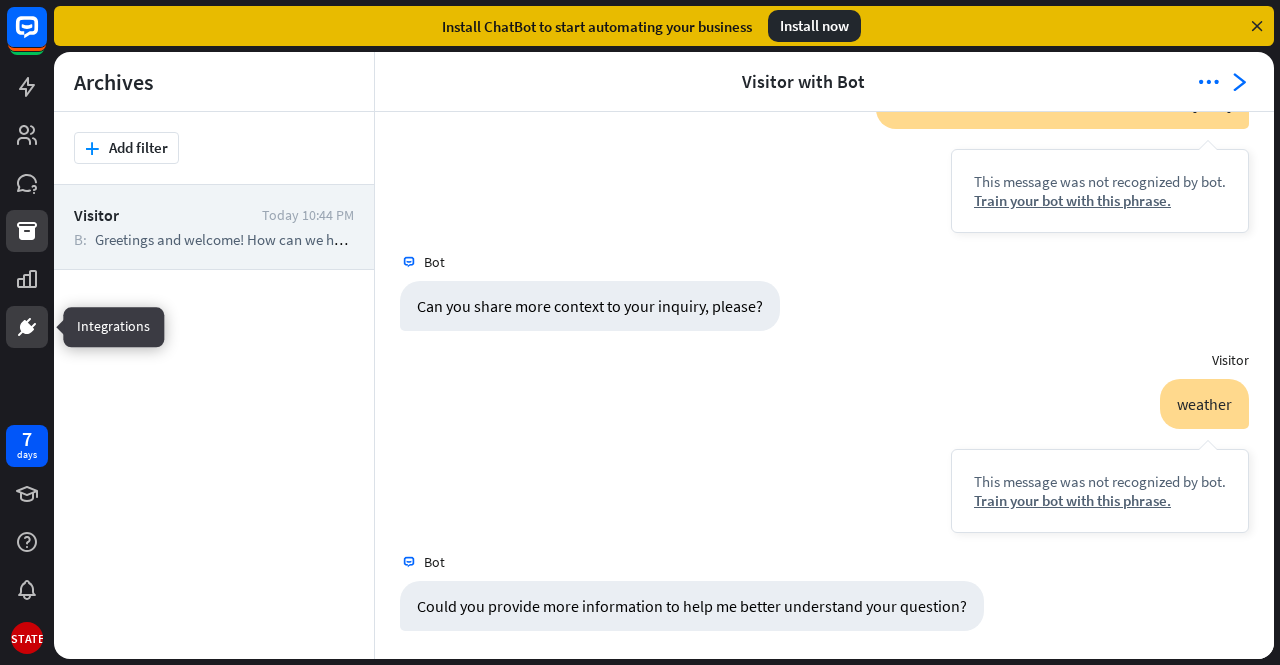 click at bounding box center [27, 327] 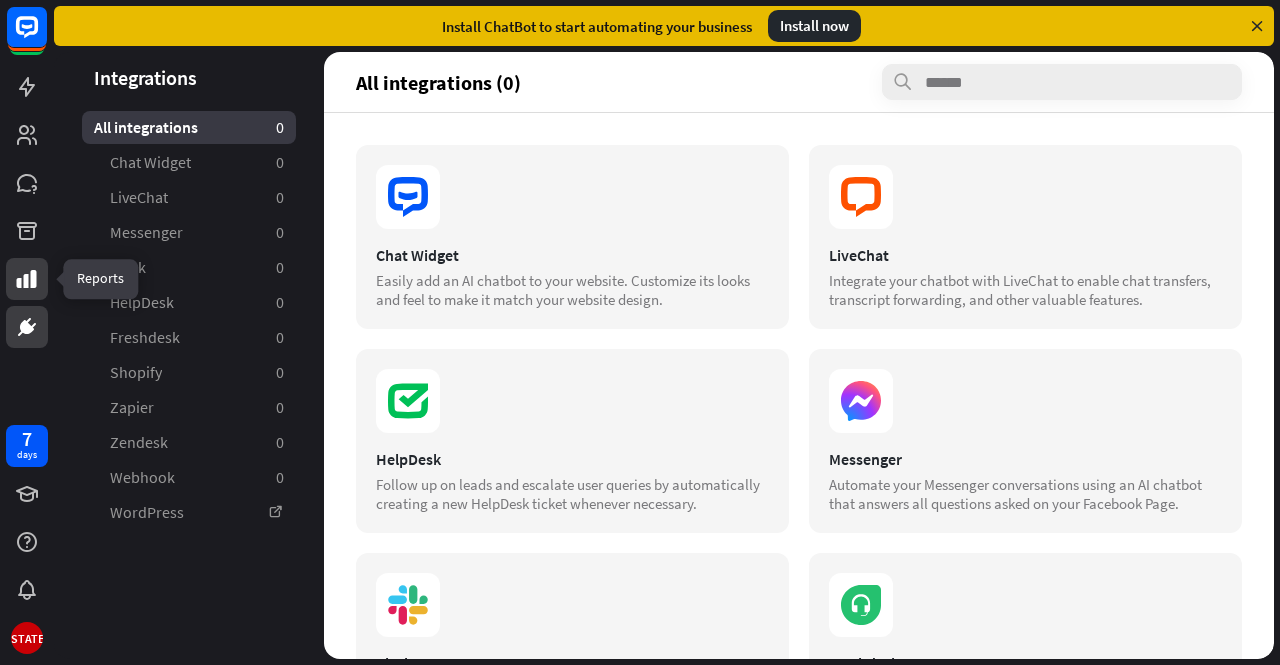 click 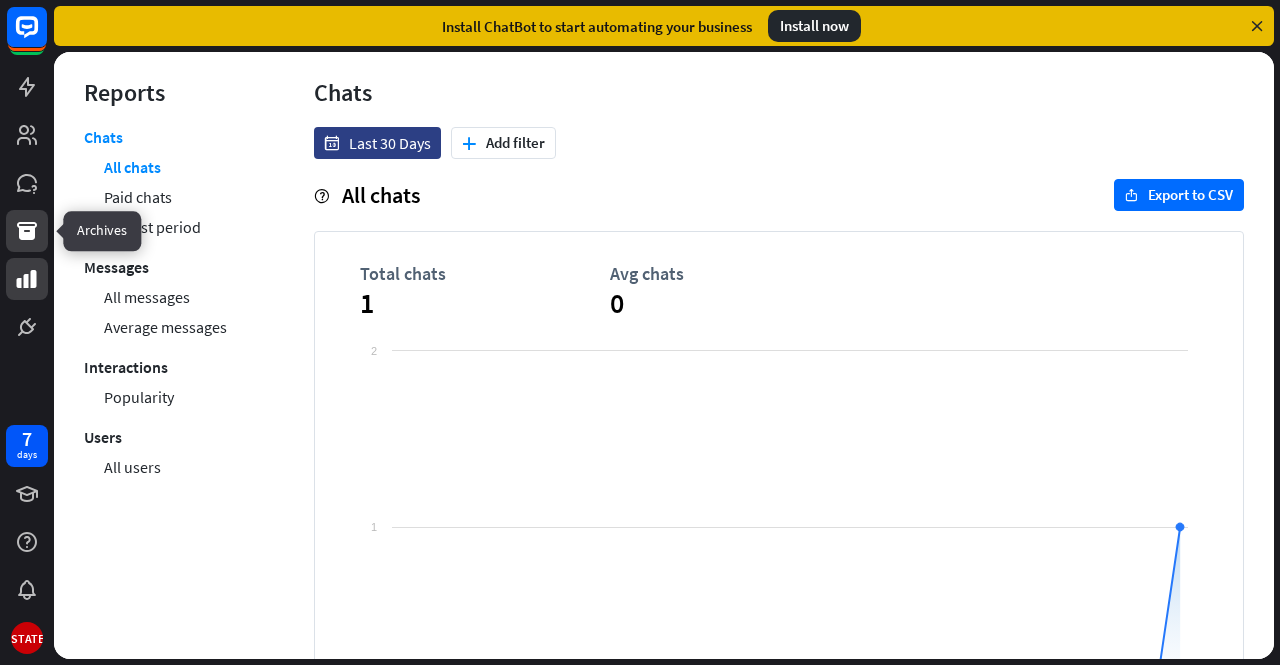 click at bounding box center [27, 231] 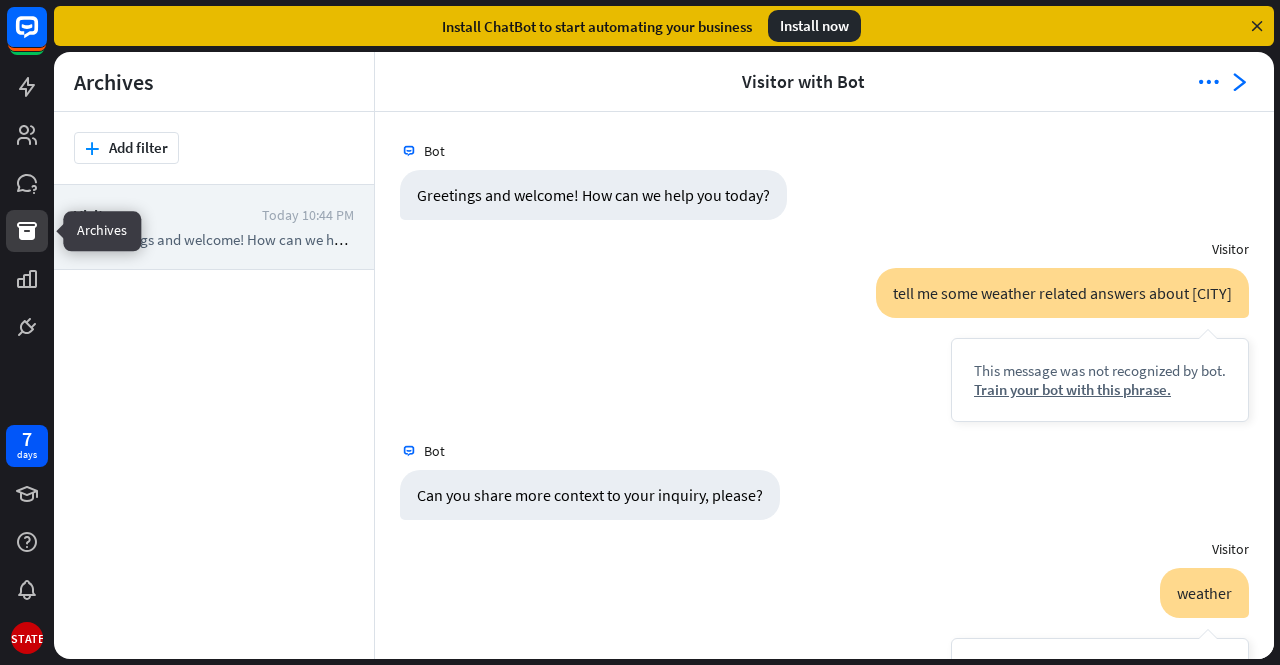 scroll, scrollTop: 189, scrollLeft: 0, axis: vertical 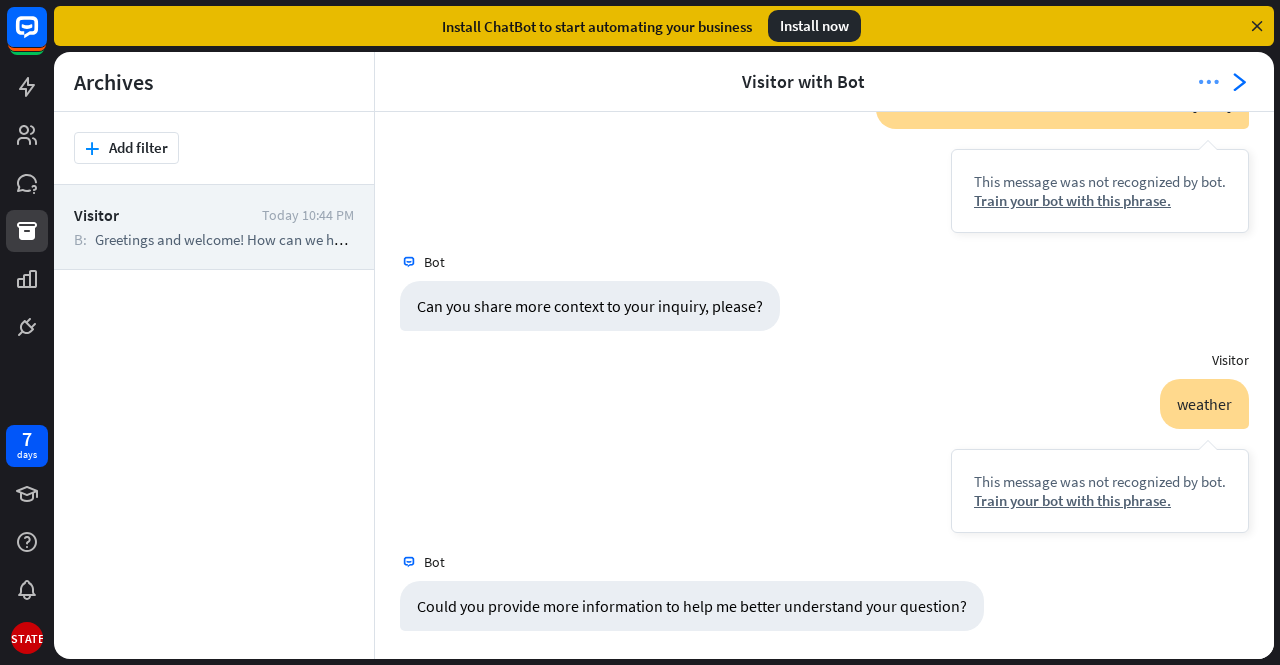 click on "more_horiz" at bounding box center (1208, 82) 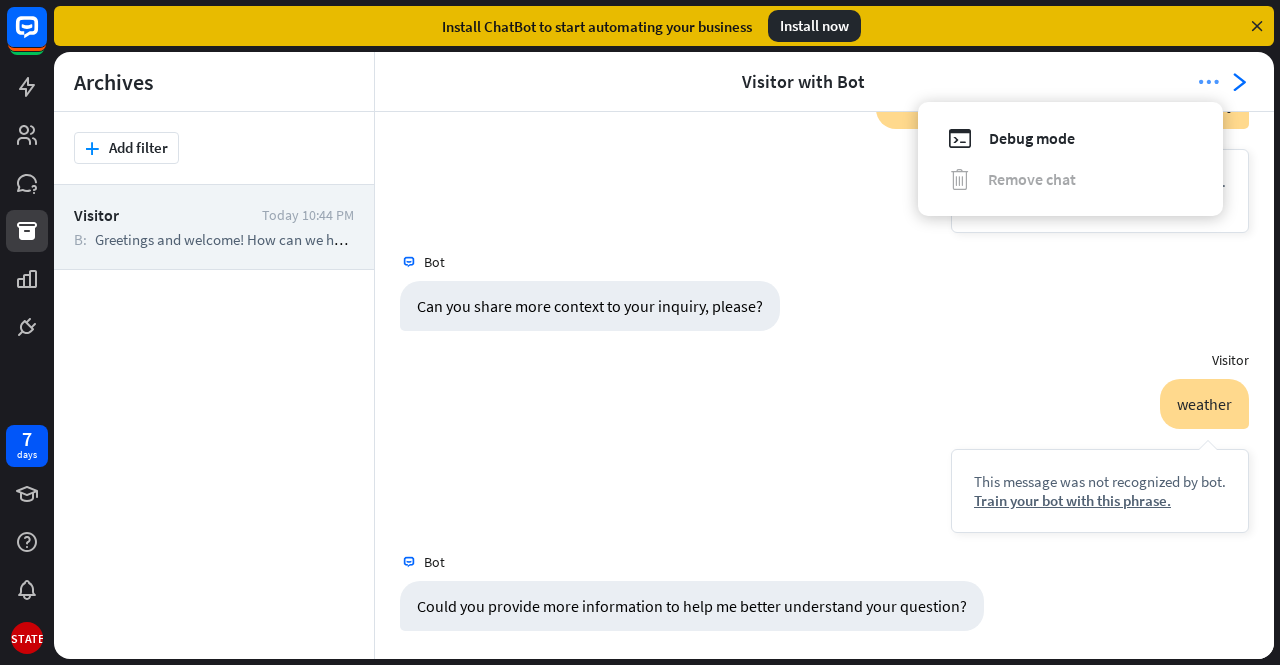 click on "more_horiz" at bounding box center (1208, 82) 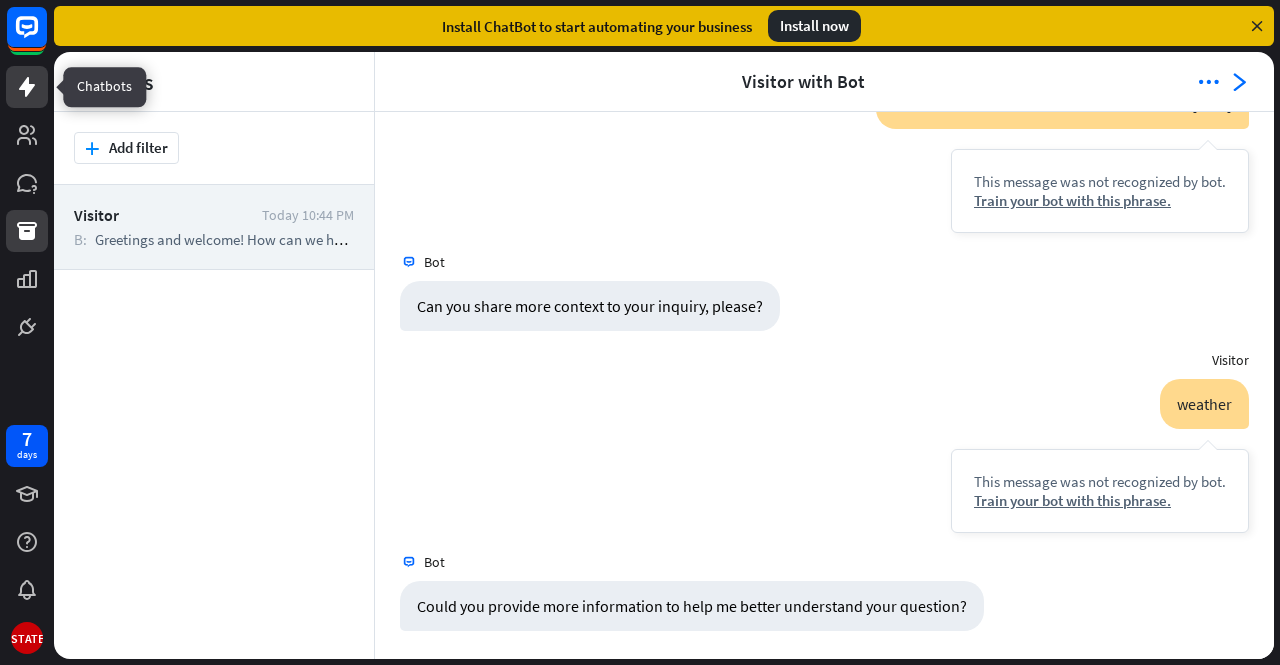 click 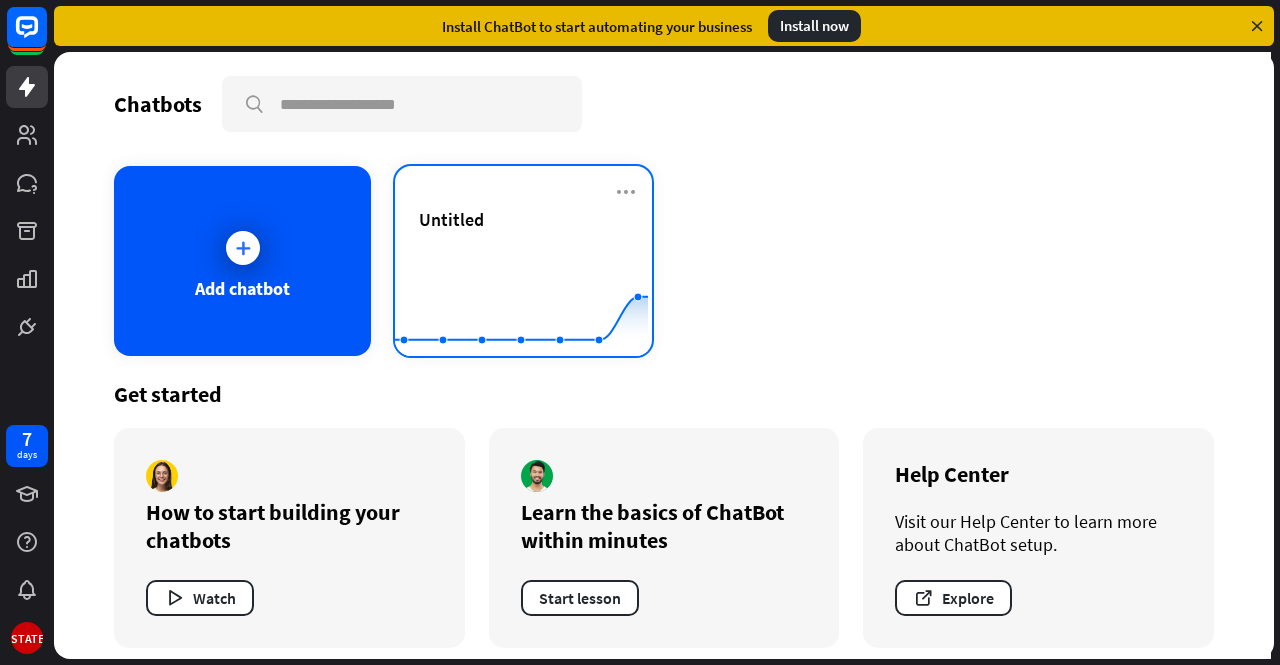 click on "Untitled
Created with Highcharts 10.1.0 0 1 2" at bounding box center (523, 261) 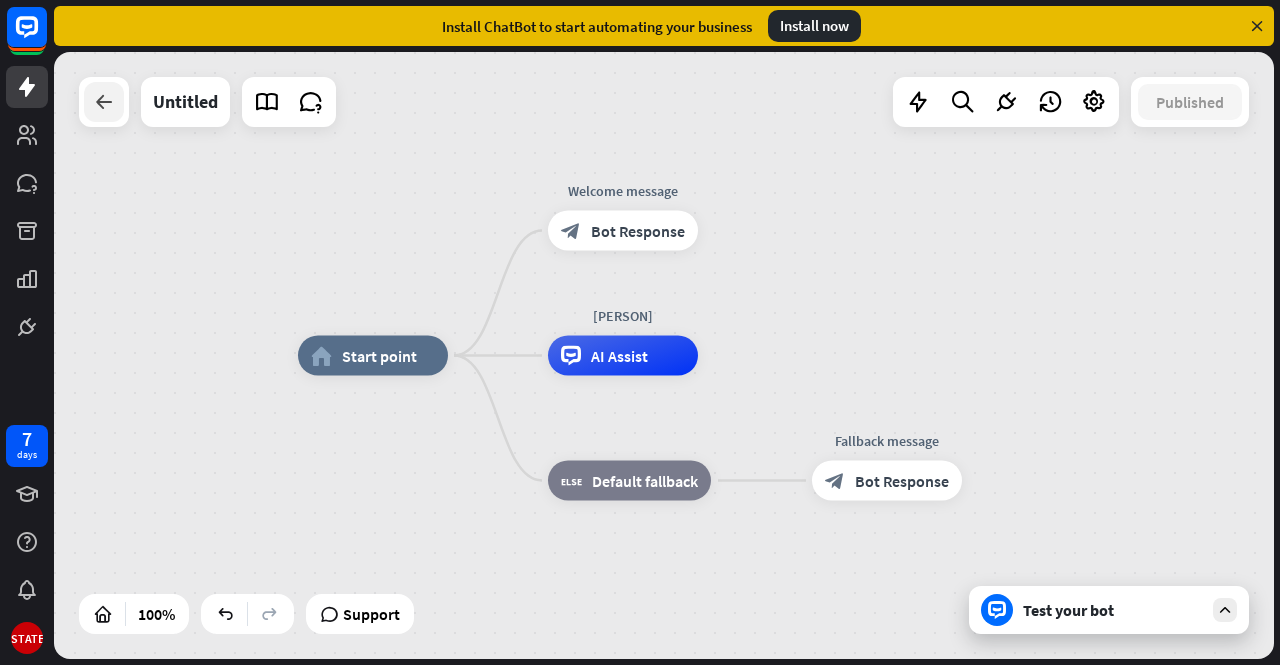 click at bounding box center [104, 102] 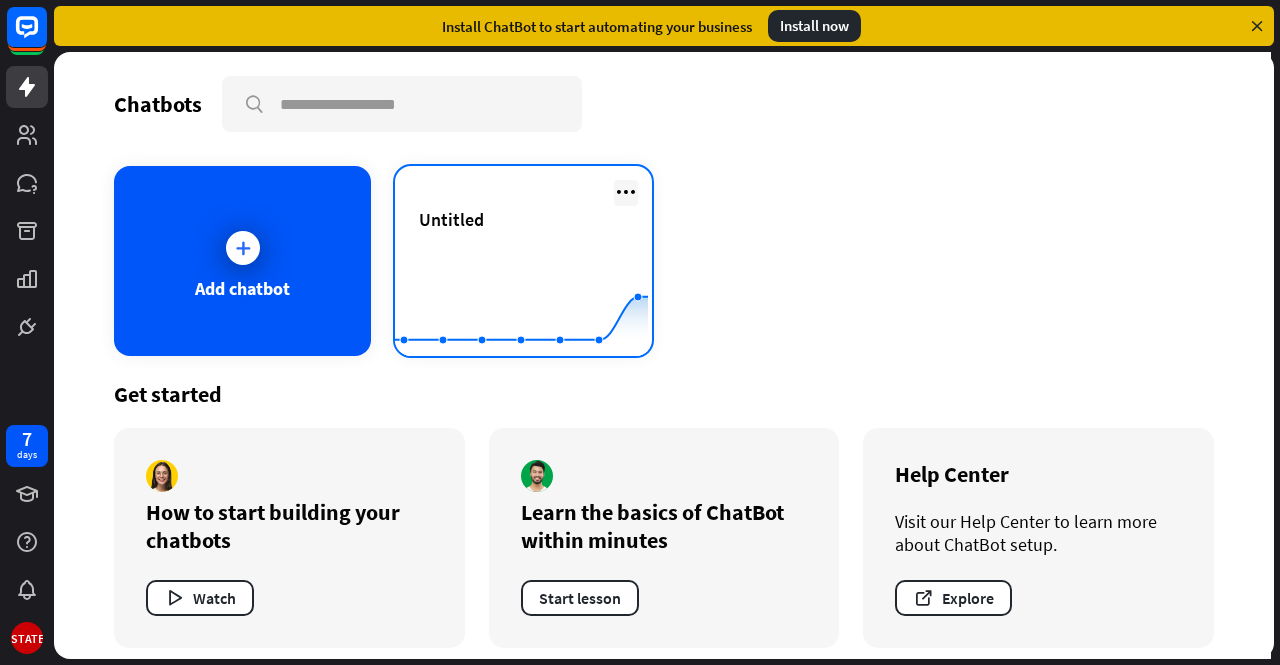 click at bounding box center (626, 192) 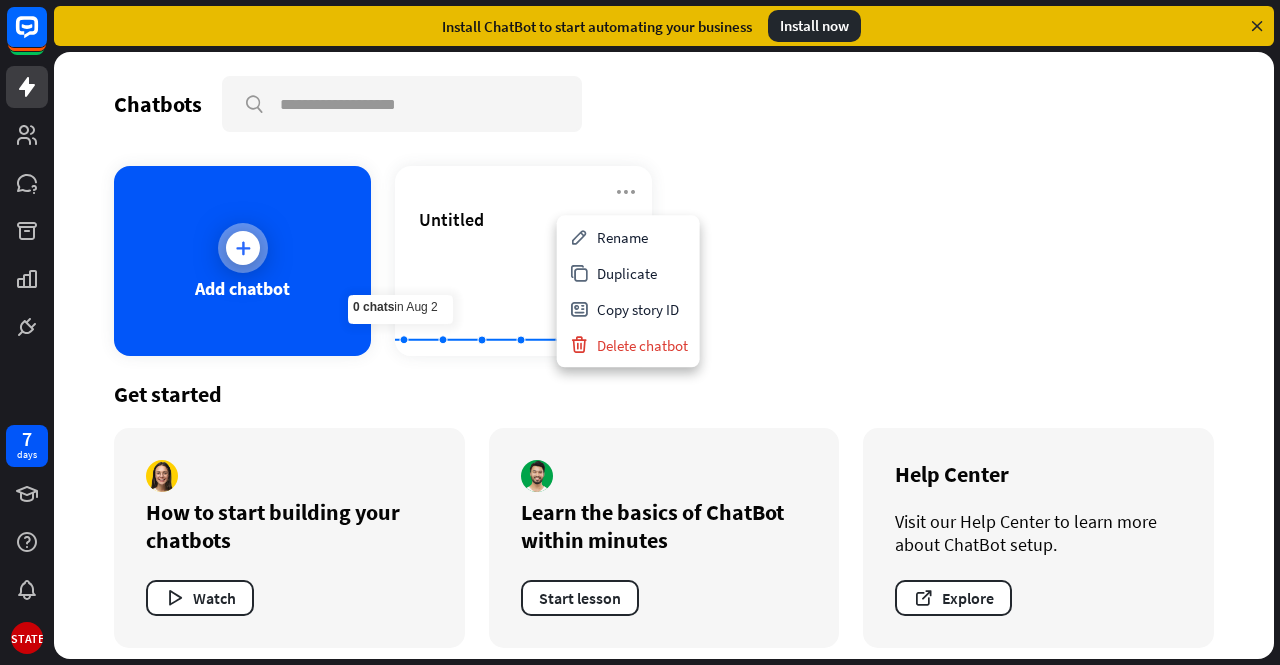 click at bounding box center (243, 248) 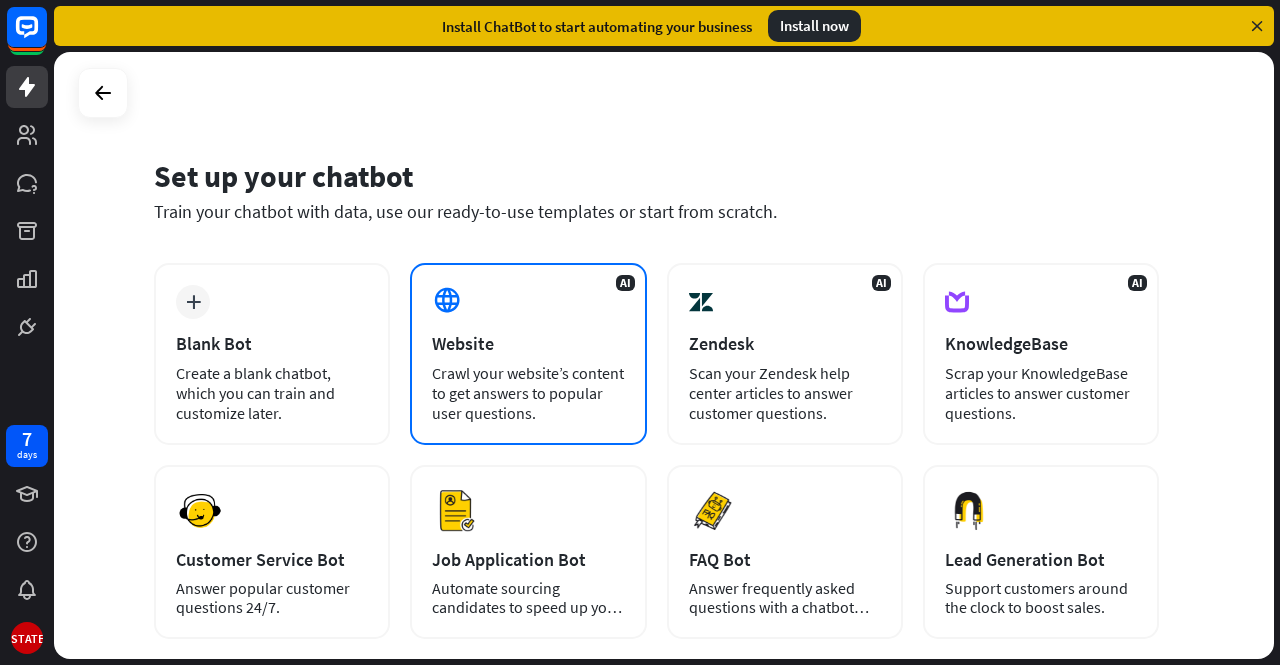 click on "Website" at bounding box center [528, 343] 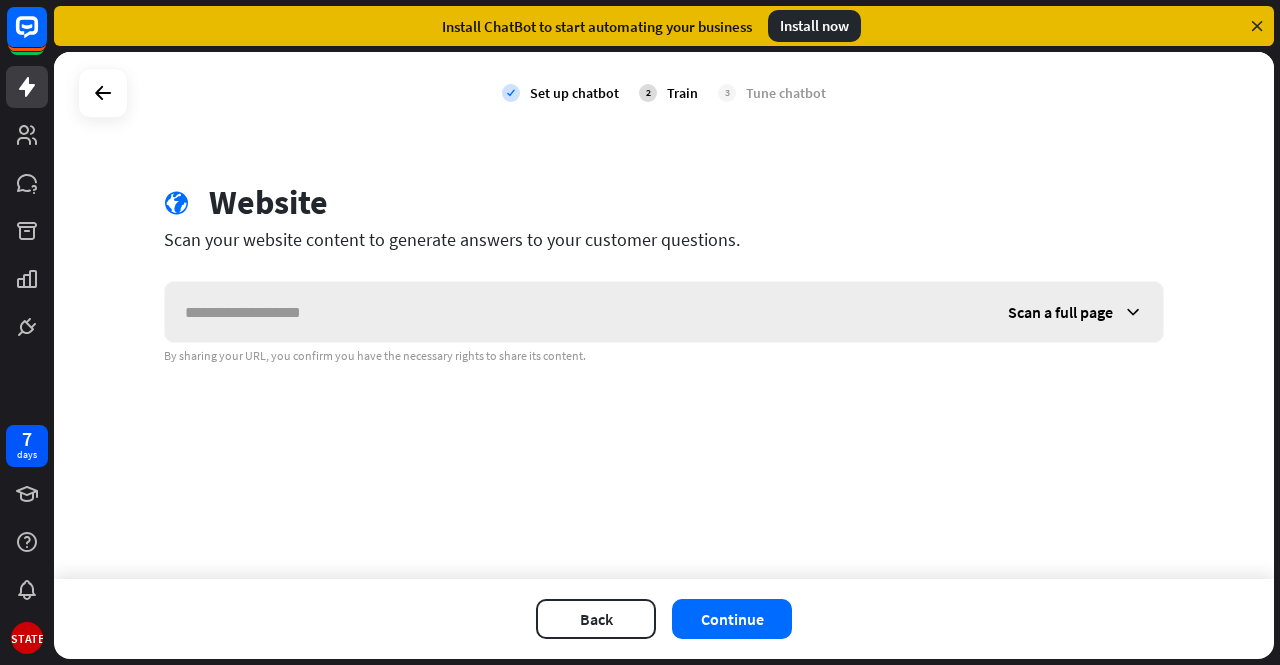 click on "Scan a full page" at bounding box center (1060, 312) 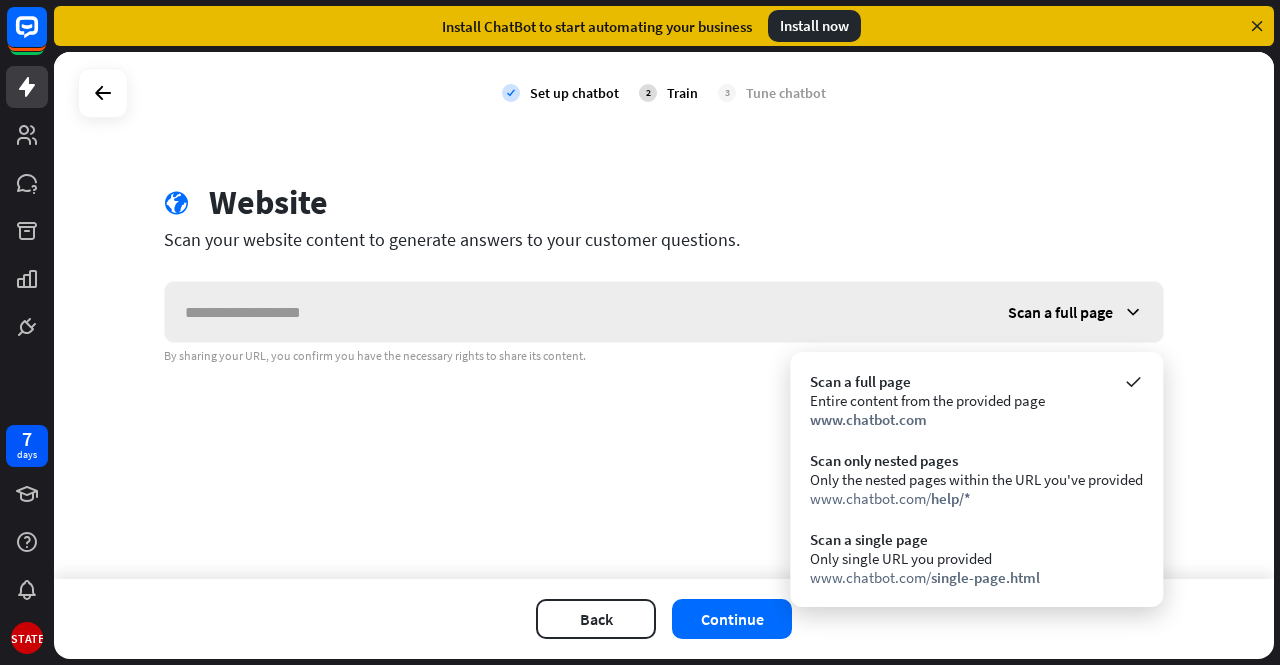 click on "Scan a full page" at bounding box center (1060, 312) 